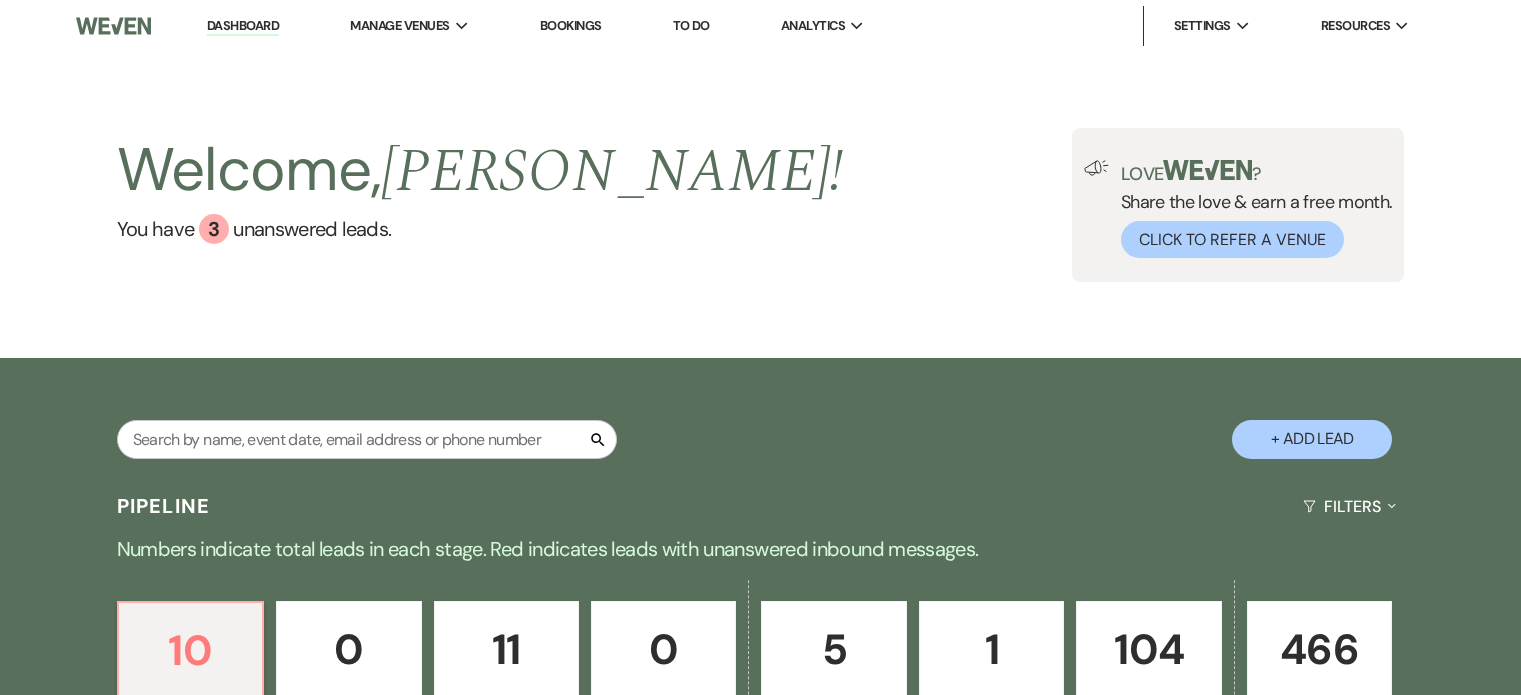 scroll, scrollTop: 400, scrollLeft: 0, axis: vertical 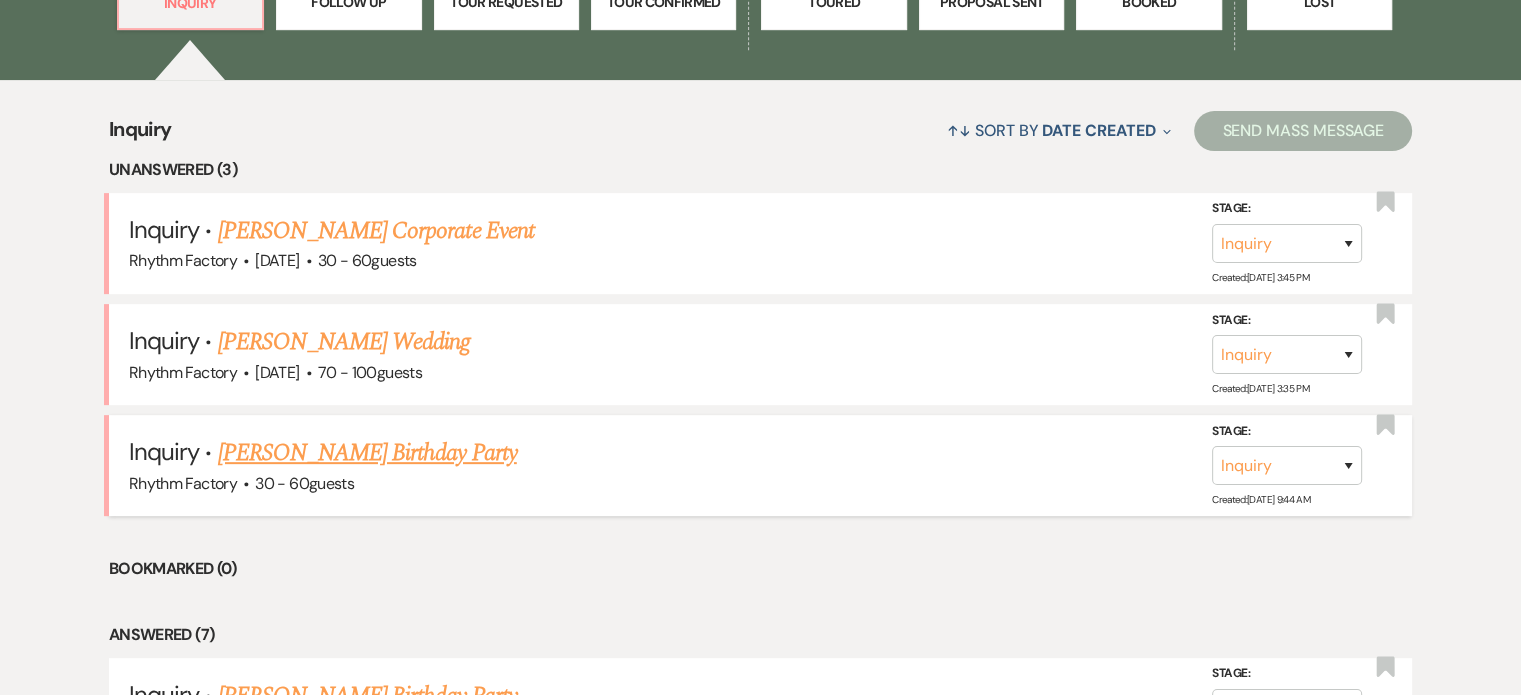 click on "[PERSON_NAME] Birthday Party" at bounding box center [367, 453] 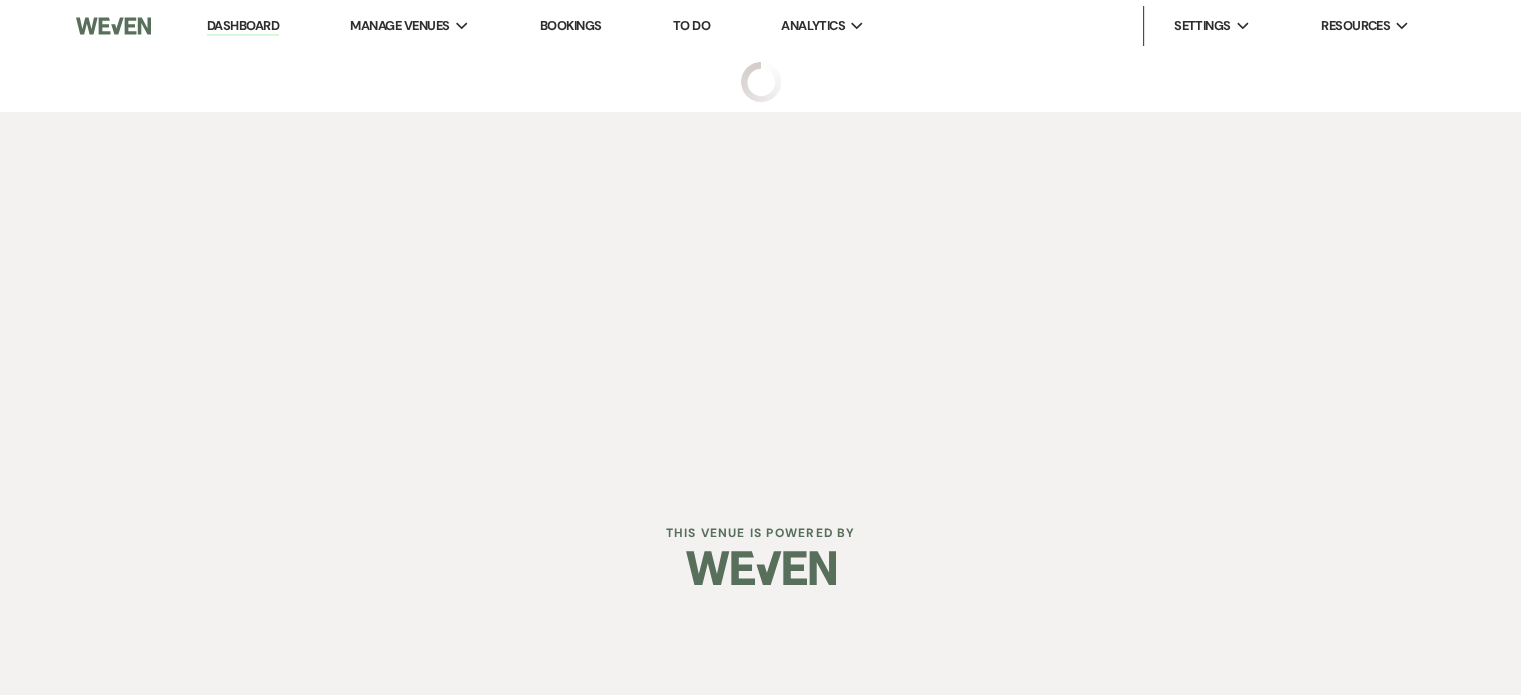 scroll, scrollTop: 0, scrollLeft: 0, axis: both 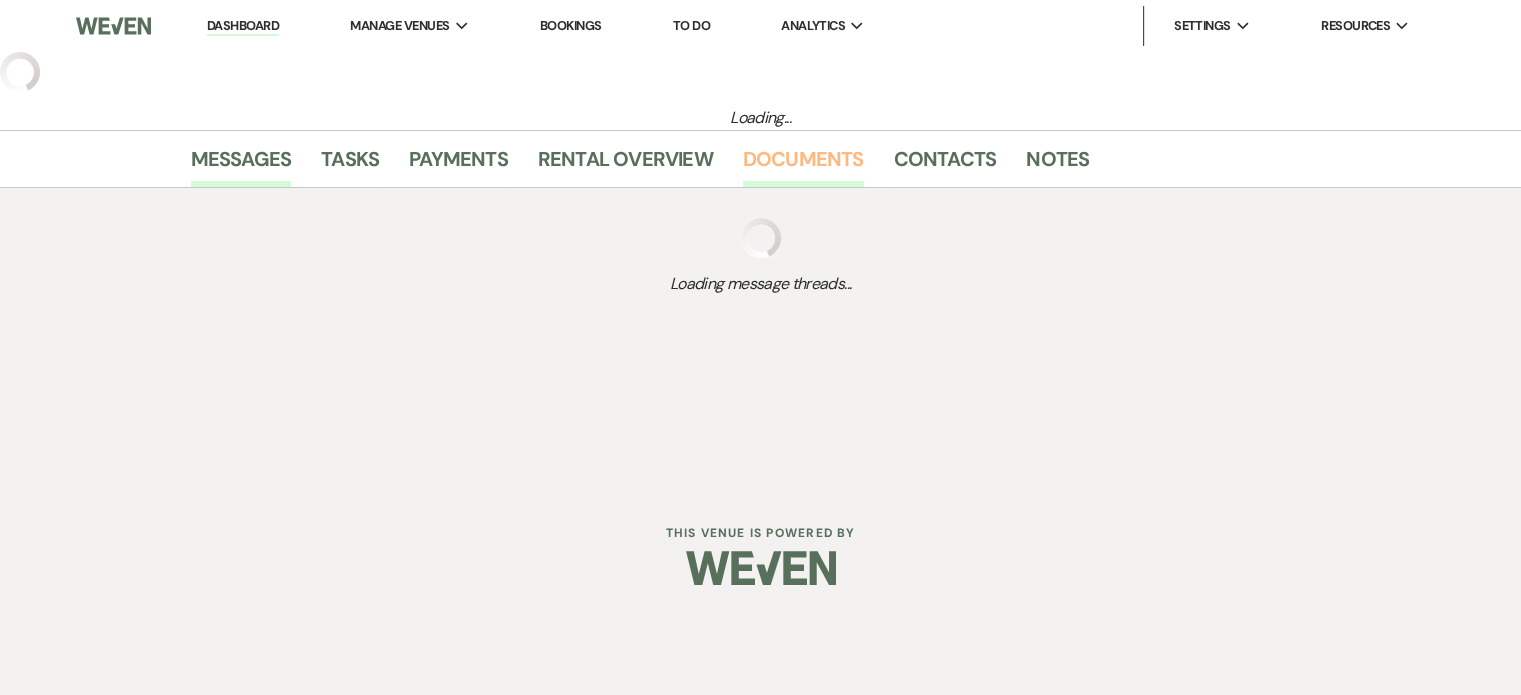 select on "6" 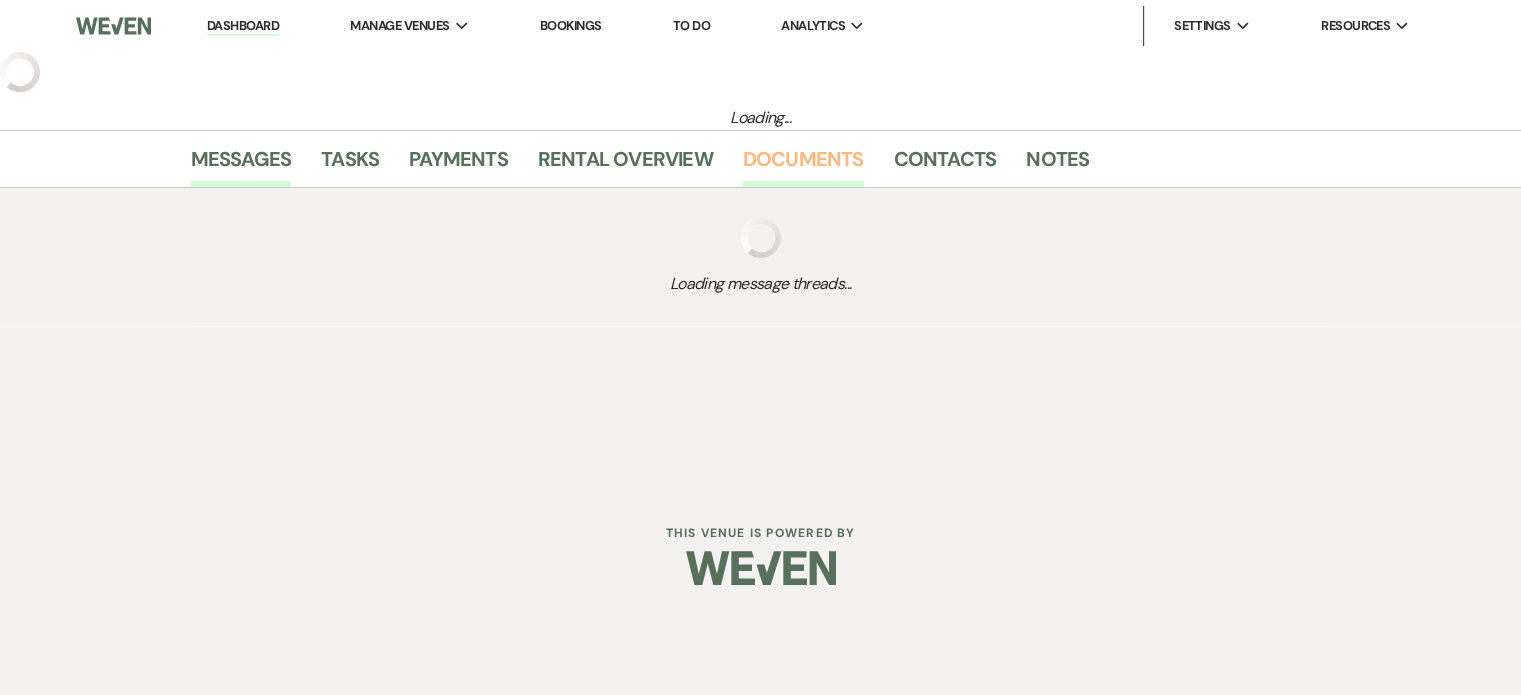 select on "4" 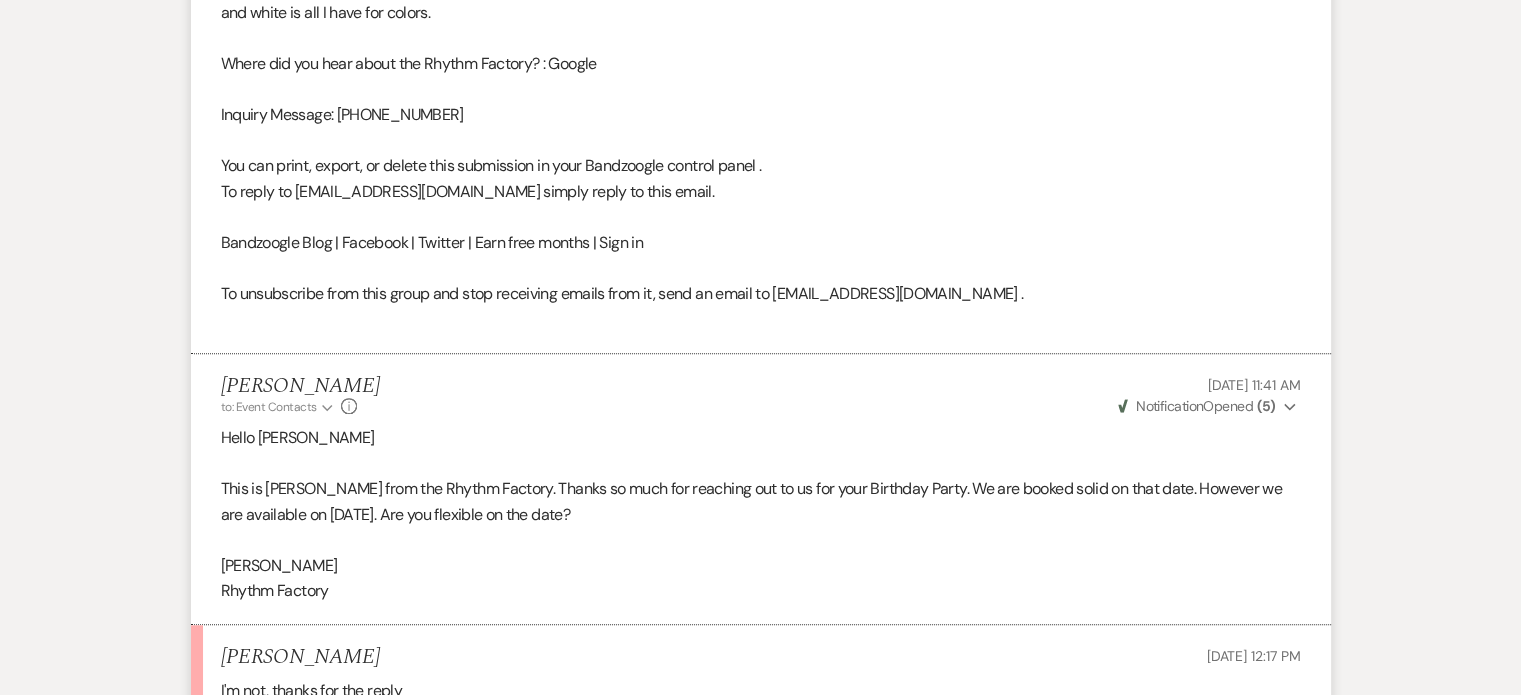 scroll, scrollTop: 1743, scrollLeft: 0, axis: vertical 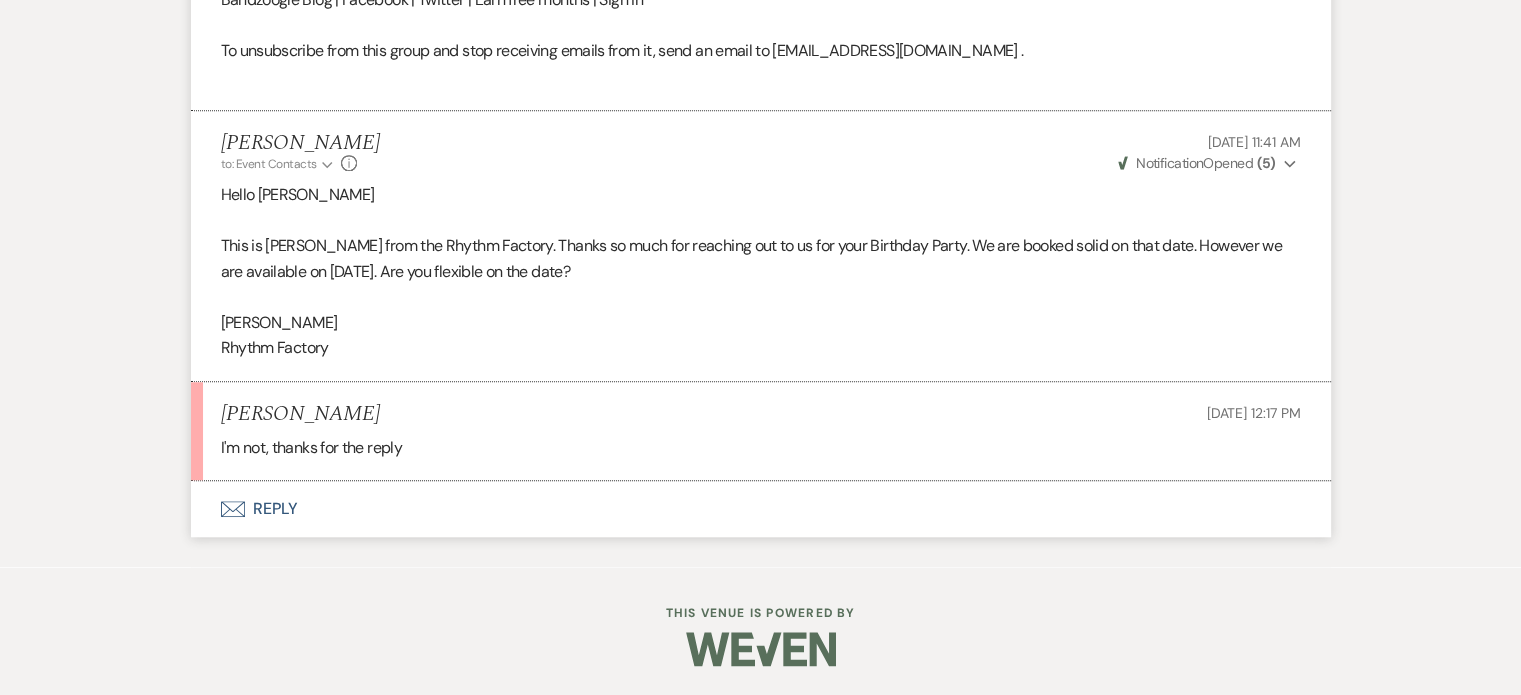 click on "Envelope Reply" at bounding box center [761, 509] 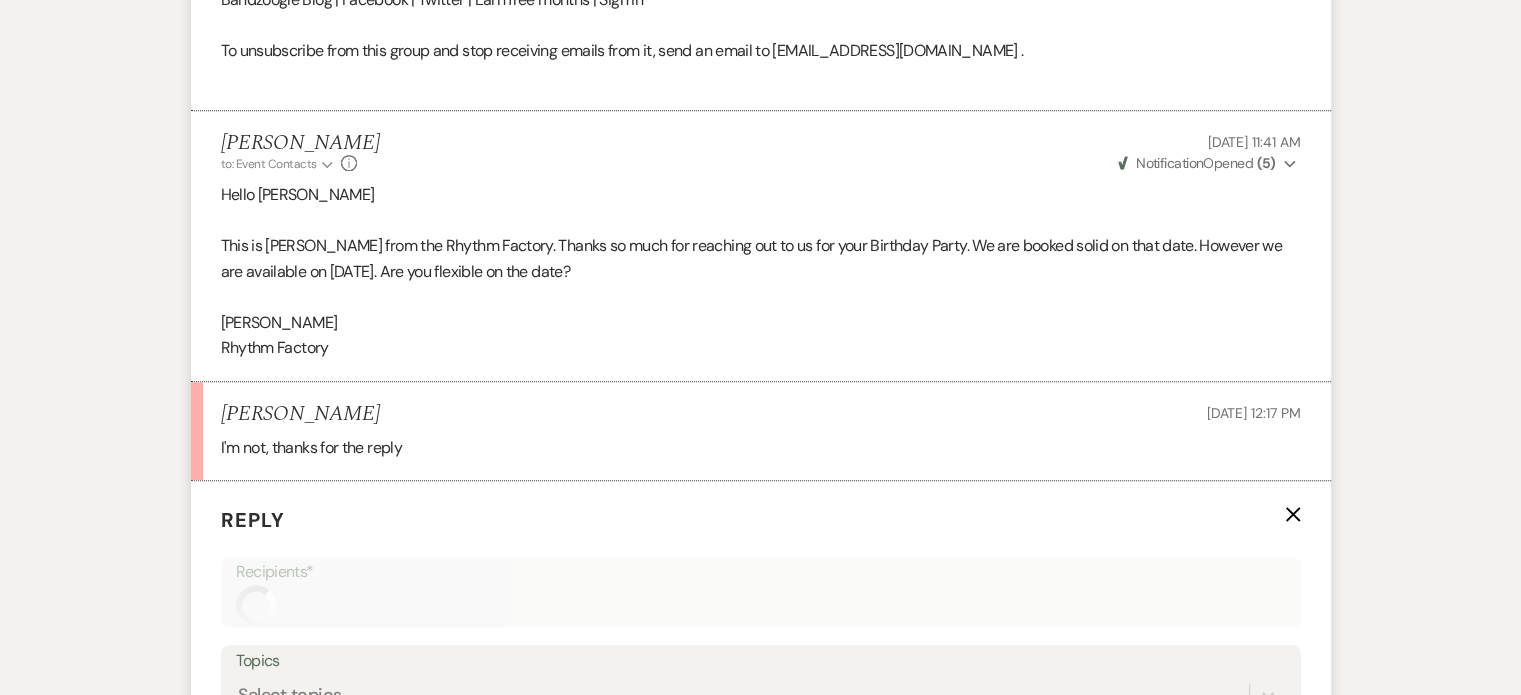 scroll, scrollTop: 2082, scrollLeft: 0, axis: vertical 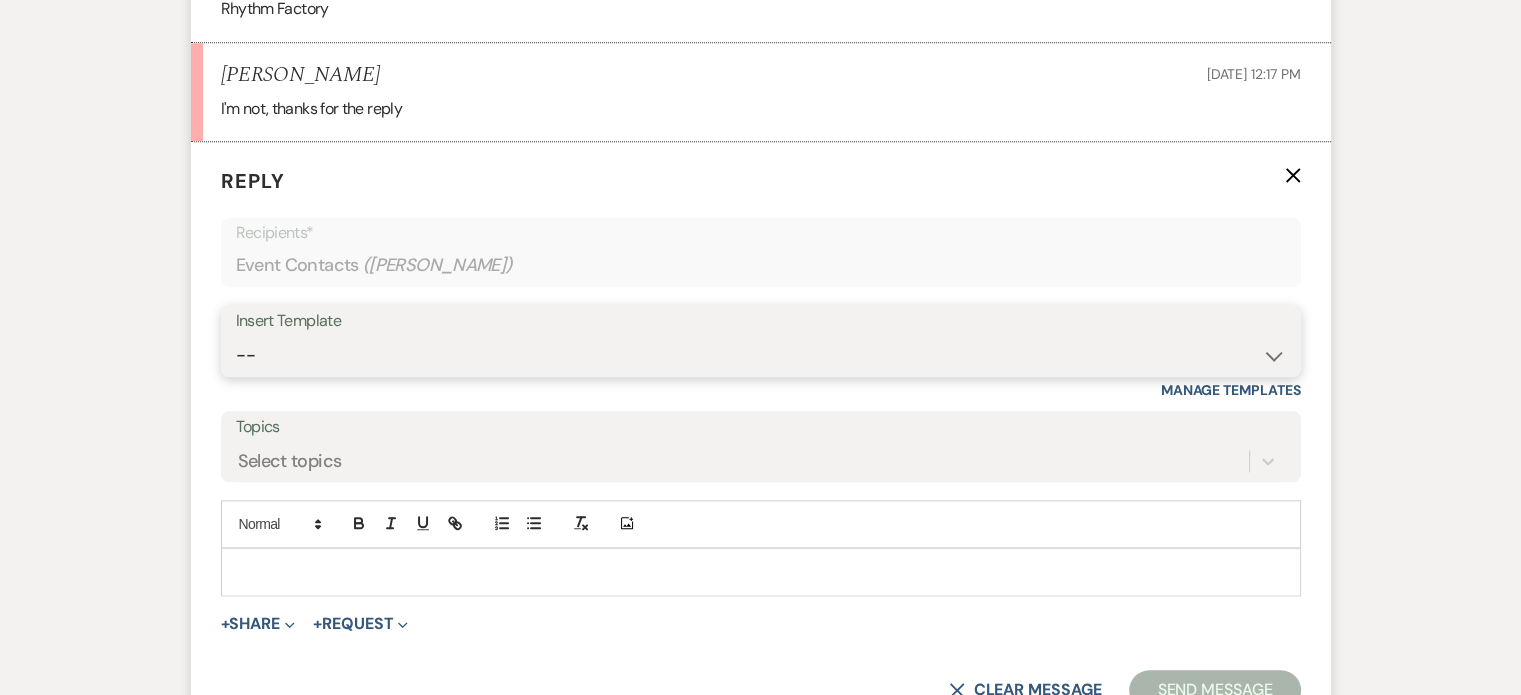 click on "-- Available Date I want PRICE More detail to give price Use our decor Wedding date available Wedding date not available Not Available Another look at our alternate dates Too Soon to book Baby Shower not available Price short Leave Us a Review Wedding Price shopper What Date? CONTRACT Tour Follow up wedding 1 Tour Follow up party 1 Tour Follow up wedding or party Rhythm Factory Weven Planning Portal Introduction (Booked Events) Tour Follow up 2 Contract - Follow up 1 Follow UP - 3rd Wedding Follow UP - 4th Wedding  Follow Up - Final Missed Tour Follow Up 1 Missed Tour Follow Up 2 Considering us No Tour Yet Tour Follow up BOOKING LINK 2nd Contract Follow up FINAL CONTRACT NOT SIGNED LETTER PAST DUE #1 Someone else wants your date No Tour Yet 2nd Follow up No Tour Yet 3rd Follow up Leave Us a Review 2nd Follow Up Leave Us a Review 3rd Follow Up Too soon but lets do a tour Price Short 2 No Consultation without payment  Video Rhythm Factory Planning Portal Introduction (Booked Events) Virtual Tour  Moving" at bounding box center (761, 355) 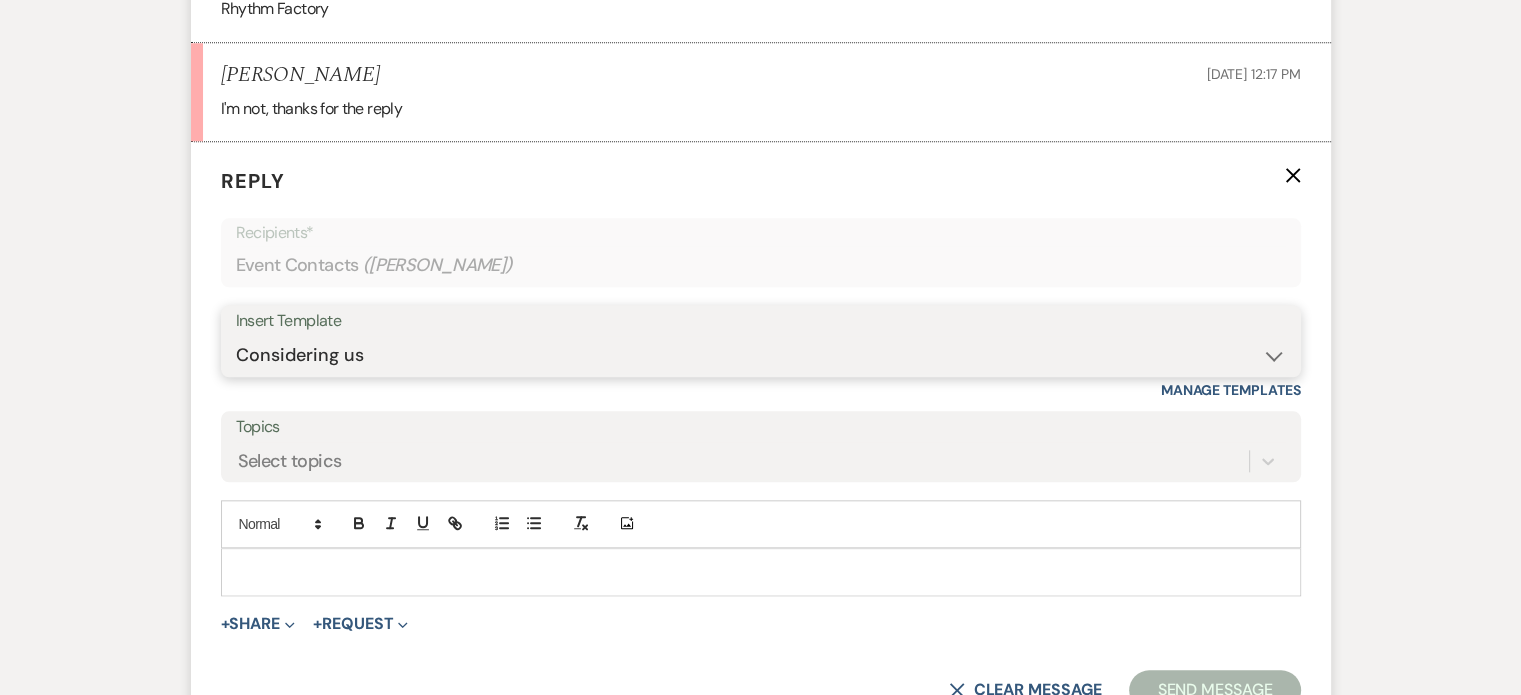 click on "-- Available Date I want PRICE More detail to give price Use our decor Wedding date available Wedding date not available Not Available Another look at our alternate dates Too Soon to book Baby Shower not available Price short Leave Us a Review Wedding Price shopper What Date? CONTRACT Tour Follow up wedding 1 Tour Follow up party 1 Tour Follow up wedding or party Rhythm Factory Weven Planning Portal Introduction (Booked Events) Tour Follow up 2 Contract - Follow up 1 Follow UP - 3rd Wedding Follow UP - 4th Wedding  Follow Up - Final Missed Tour Follow Up 1 Missed Tour Follow Up 2 Considering us No Tour Yet Tour Follow up BOOKING LINK 2nd Contract Follow up FINAL CONTRACT NOT SIGNED LETTER PAST DUE #1 Someone else wants your date No Tour Yet 2nd Follow up No Tour Yet 3rd Follow up Leave Us a Review 2nd Follow Up Leave Us a Review 3rd Follow Up Too soon but lets do a tour Price Short 2 No Consultation without payment  Video Rhythm Factory Planning Portal Introduction (Booked Events) Virtual Tour  Moving" at bounding box center [761, 355] 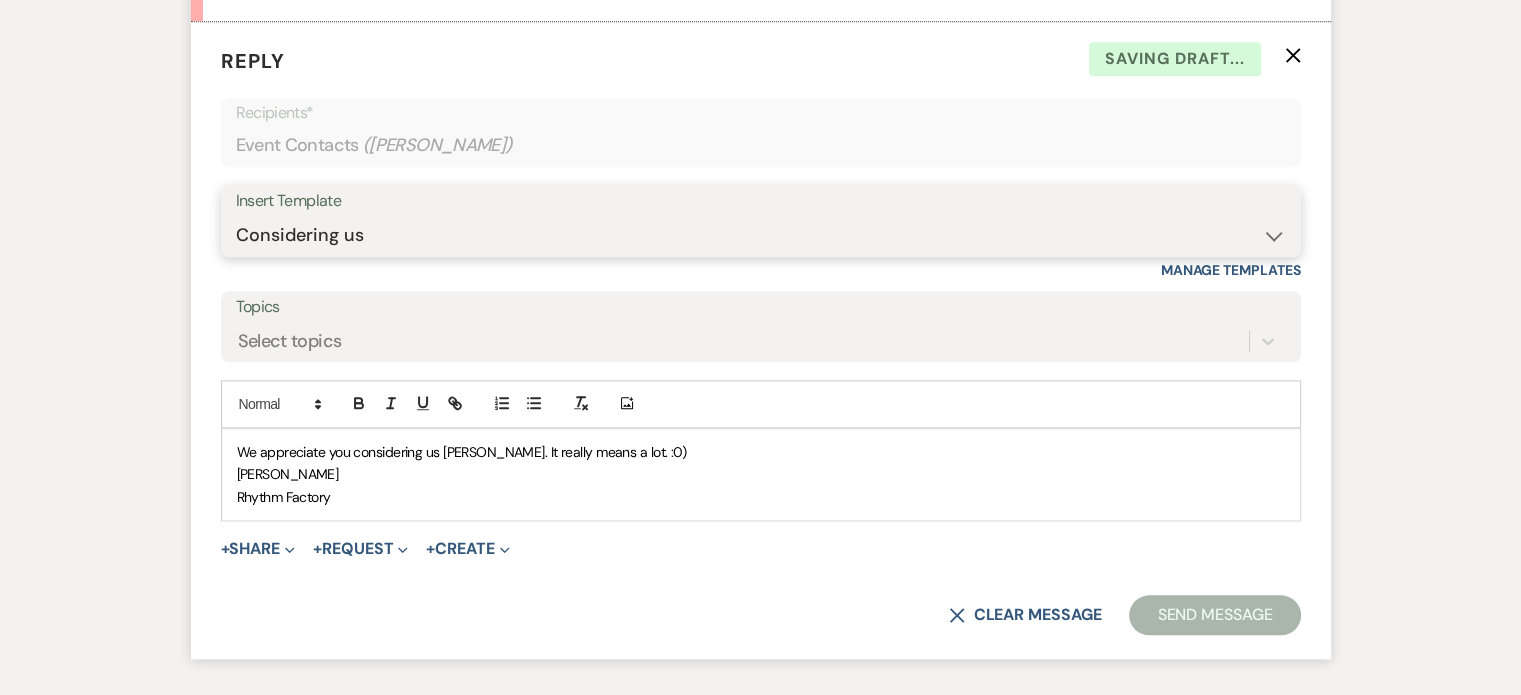 scroll, scrollTop: 2345, scrollLeft: 0, axis: vertical 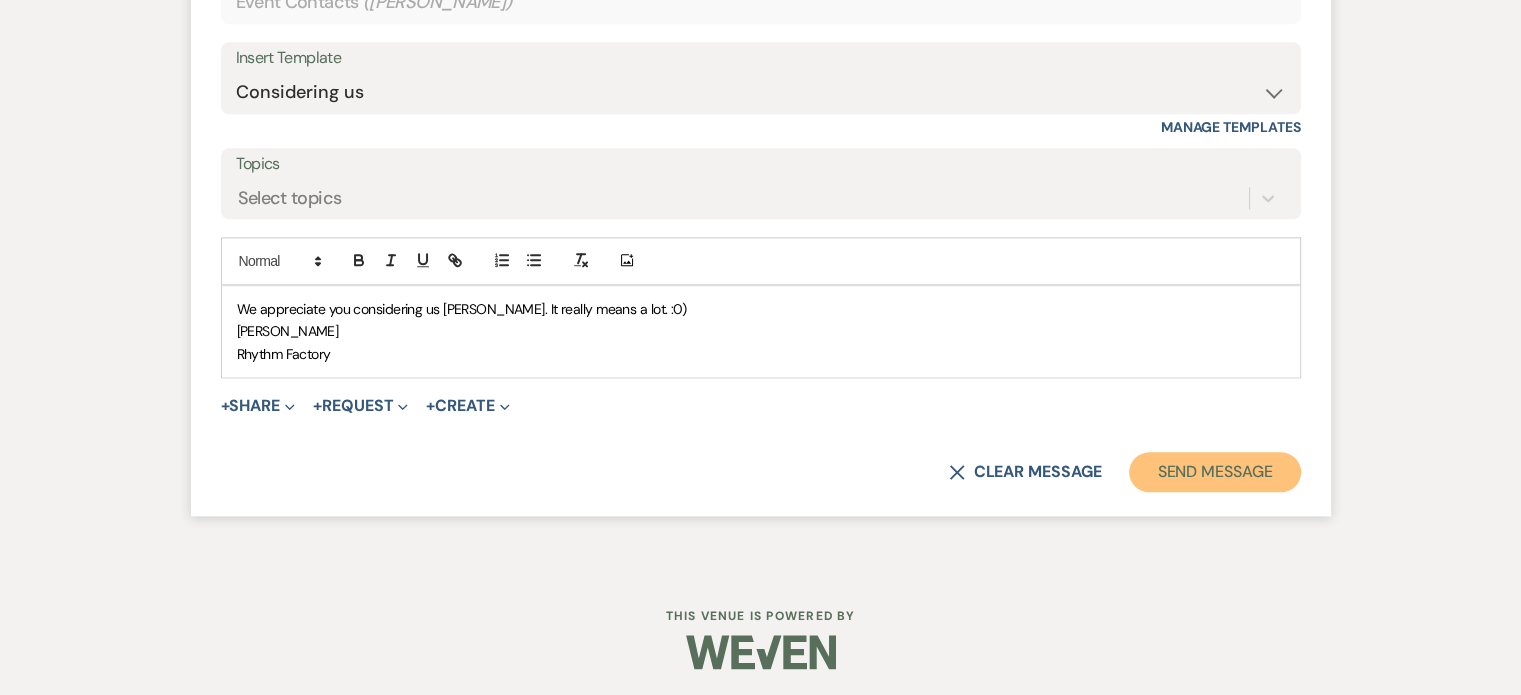 click on "Send Message" at bounding box center (1214, 472) 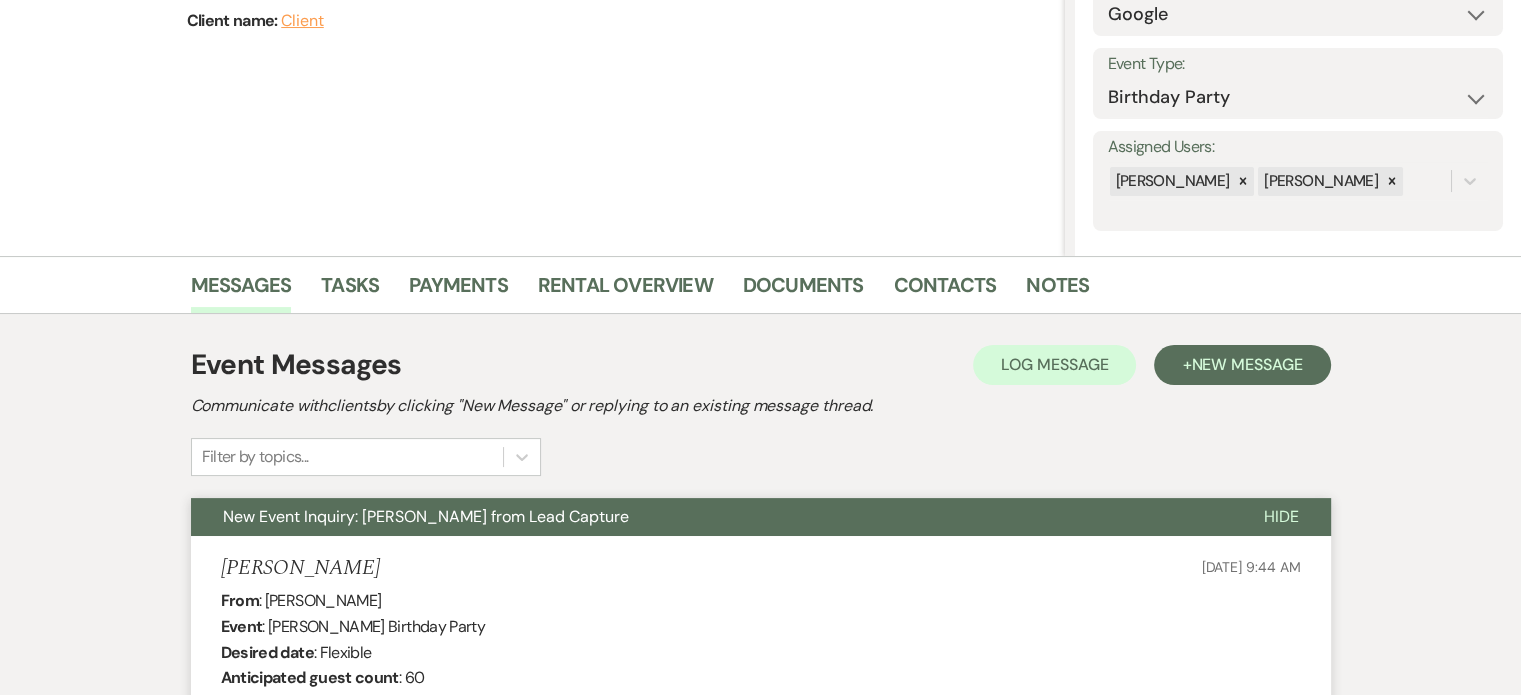 scroll, scrollTop: 52, scrollLeft: 0, axis: vertical 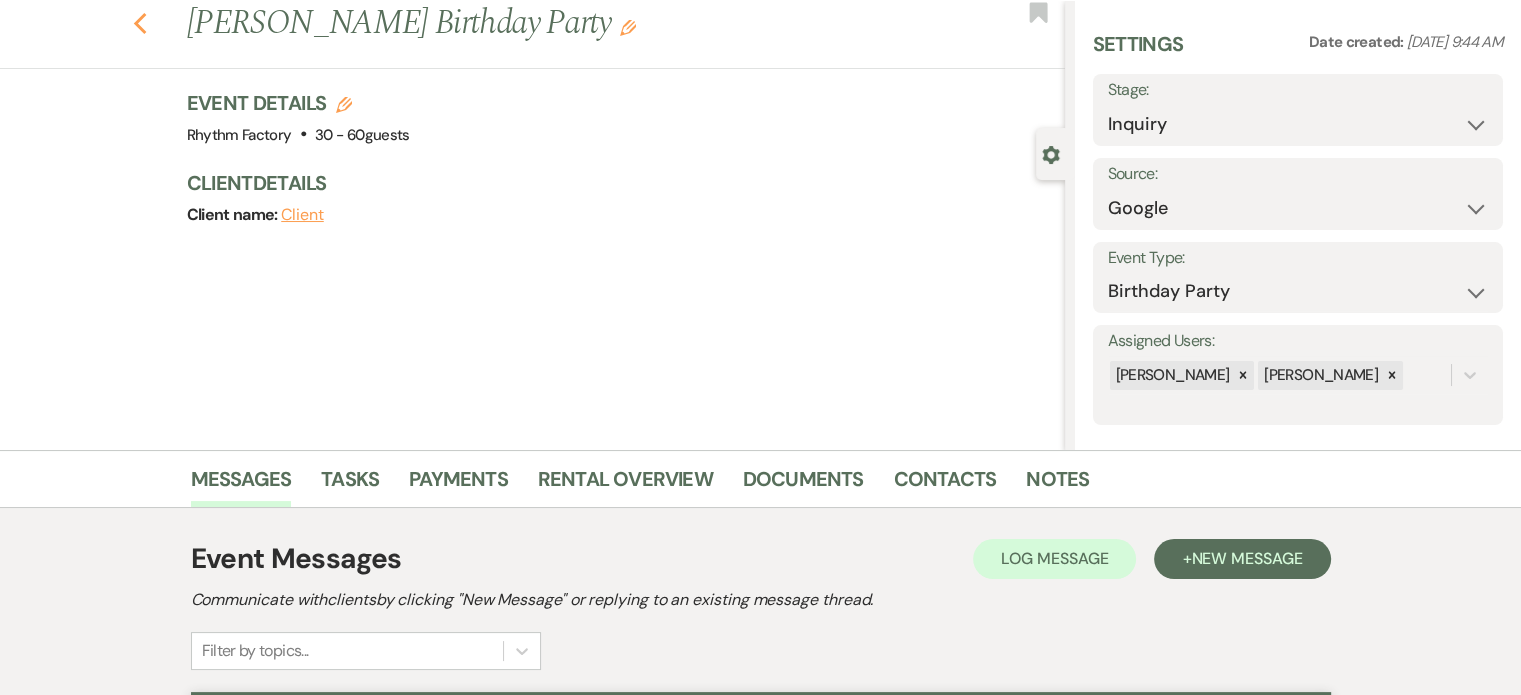 click on "Previous" 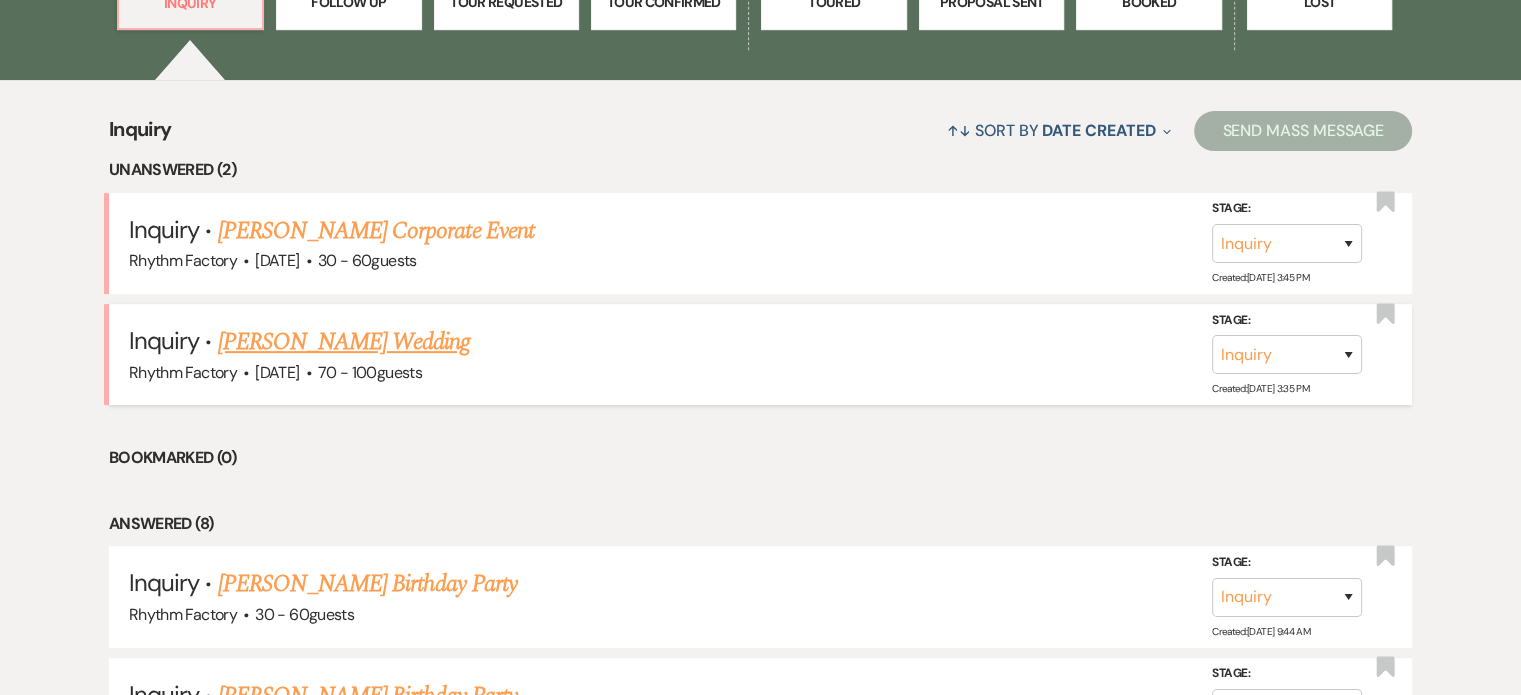 click on "[PERSON_NAME] Wedding" at bounding box center [344, 342] 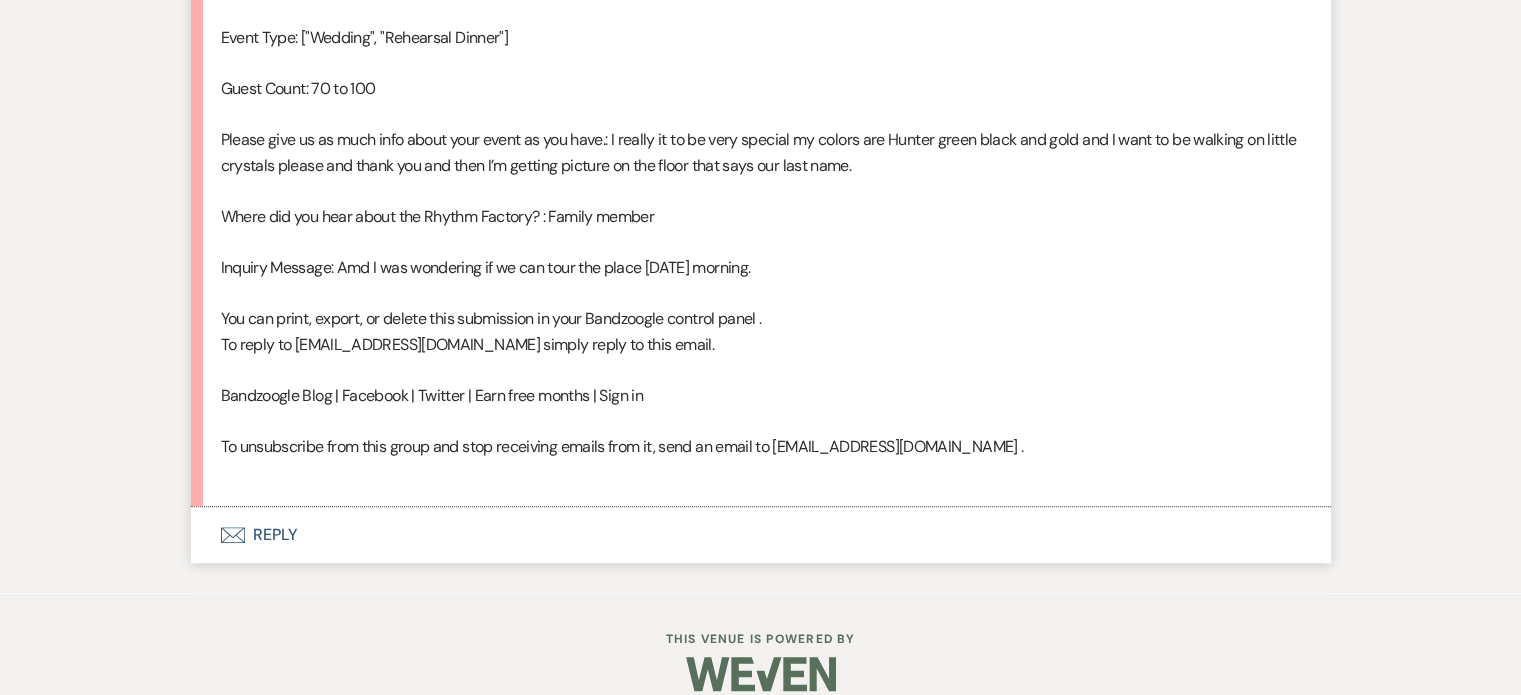 scroll, scrollTop: 1372, scrollLeft: 0, axis: vertical 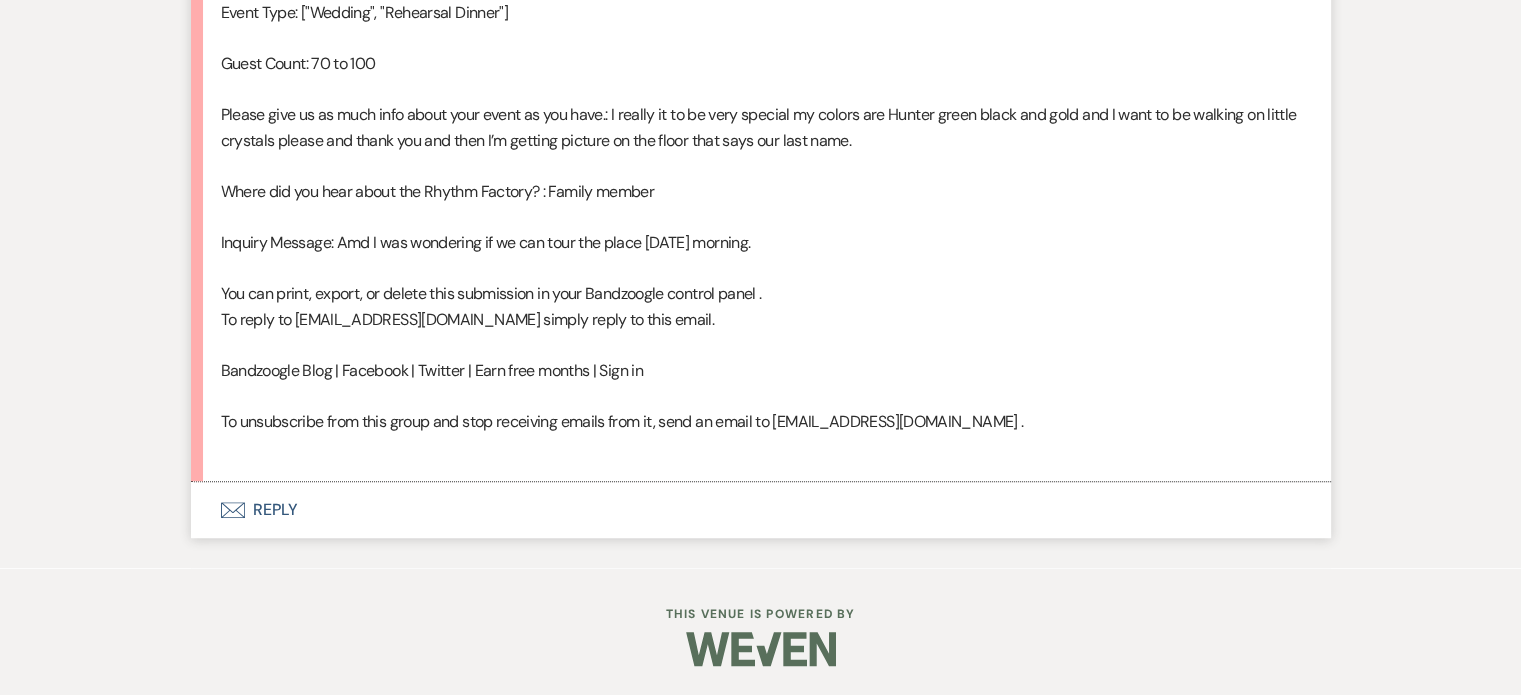 click on "Envelope Reply" at bounding box center (761, 510) 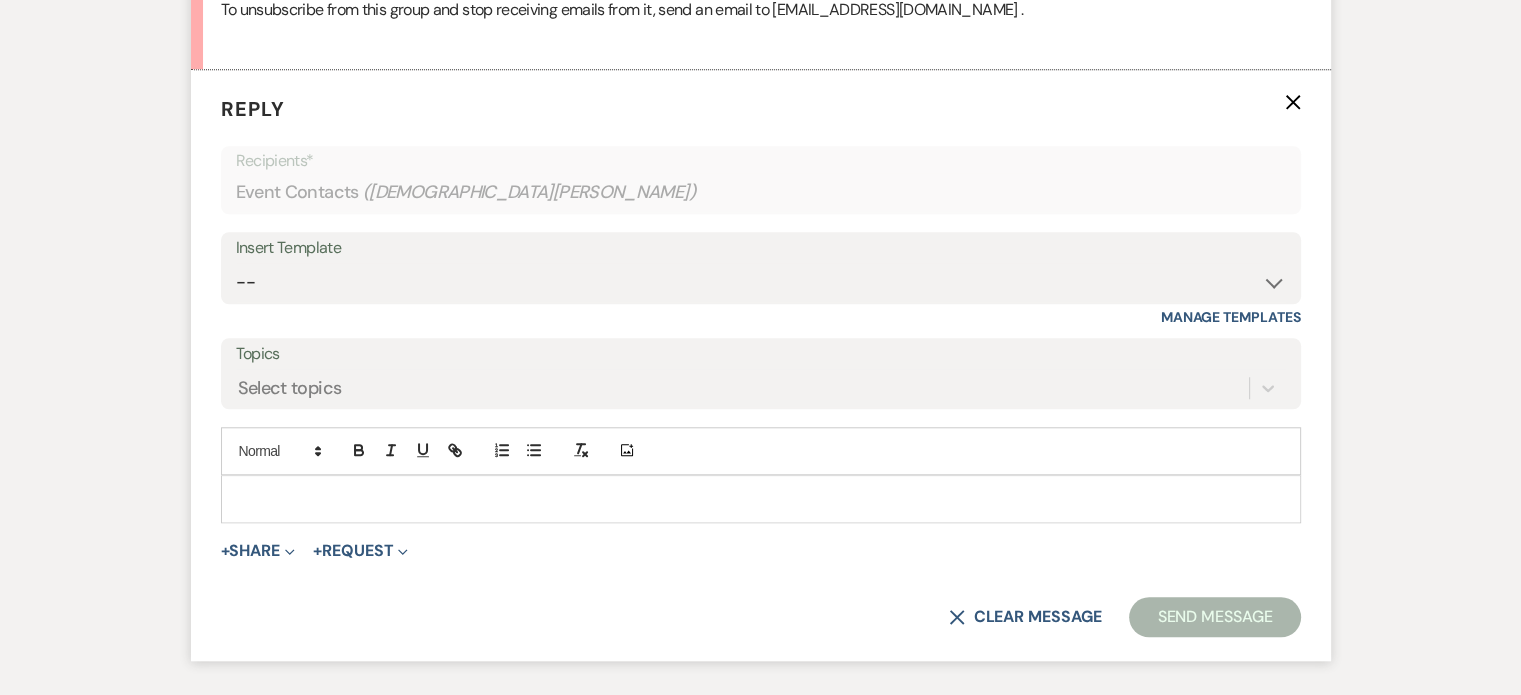 scroll, scrollTop: 1800, scrollLeft: 0, axis: vertical 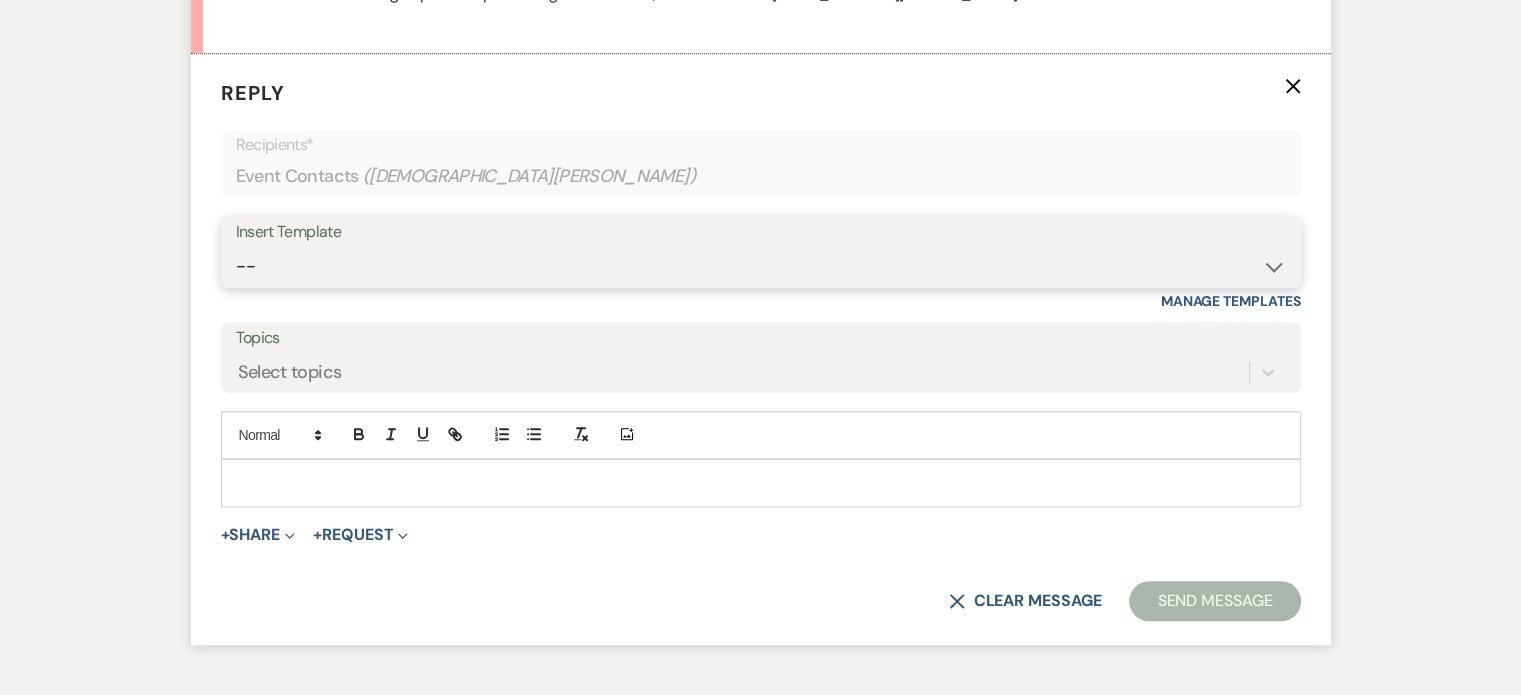 click on "-- Available Date I want PRICE More detail to give price Use our decor Wedding date available Wedding date not available Not Available Another look at our alternate dates Too Soon to book Baby Shower not available Price short Leave Us a Review Wedding Price shopper What Date? CONTRACT Tour Follow up wedding 1 Tour Follow up party 1 Tour Follow up wedding or party Rhythm Factory Weven Planning Portal Introduction (Booked Events) Tour Follow up 2 Contract - Follow up 1 Follow UP - 3rd Wedding Follow UP - 4th Wedding  Follow Up - Final Missed Tour Follow Up 1 Missed Tour Follow Up 2 Considering us No Tour Yet Tour Follow up BOOKING LINK 2nd Contract Follow up FINAL CONTRACT NOT SIGNED LETTER PAST DUE #1 Someone else wants your date No Tour Yet 2nd Follow up No Tour Yet 3rd Follow up Leave Us a Review 2nd Follow Up Leave Us a Review 3rd Follow Up Too soon but lets do a tour Price Short 2 No Consultation without payment  Video Rhythm Factory Planning Portal Introduction (Booked Events) Virtual Tour  Moving" at bounding box center (761, 266) 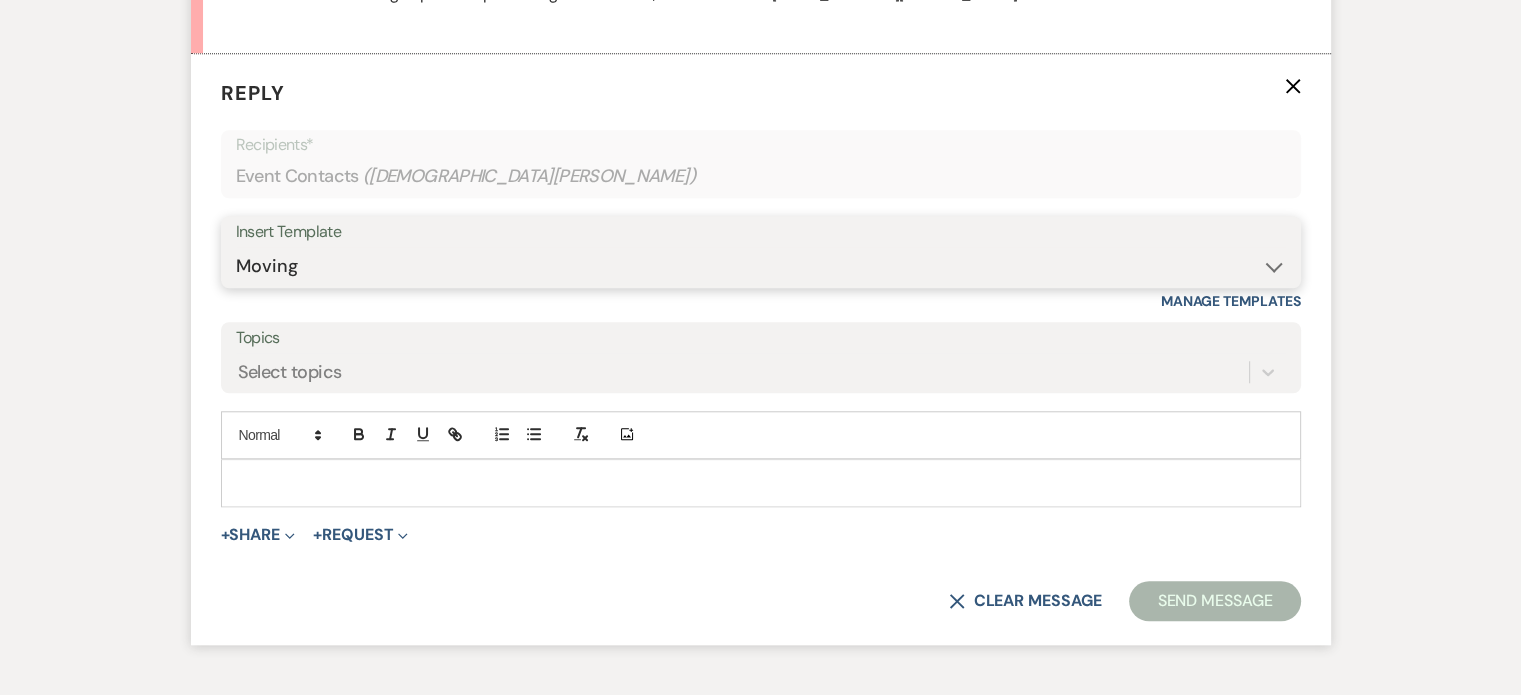 click on "-- Available Date I want PRICE More detail to give price Use our decor Wedding date available Wedding date not available Not Available Another look at our alternate dates Too Soon to book Baby Shower not available Price short Leave Us a Review Wedding Price shopper What Date? CONTRACT Tour Follow up wedding 1 Tour Follow up party 1 Tour Follow up wedding or party Rhythm Factory Weven Planning Portal Introduction (Booked Events) Tour Follow up 2 Contract - Follow up 1 Follow UP - 3rd Wedding Follow UP - 4th Wedding  Follow Up - Final Missed Tour Follow Up 1 Missed Tour Follow Up 2 Considering us No Tour Yet Tour Follow up BOOKING LINK 2nd Contract Follow up FINAL CONTRACT NOT SIGNED LETTER PAST DUE #1 Someone else wants your date No Tour Yet 2nd Follow up No Tour Yet 3rd Follow up Leave Us a Review 2nd Follow Up Leave Us a Review 3rd Follow Up Too soon but lets do a tour Price Short 2 No Consultation without payment  Video Rhythm Factory Planning Portal Introduction (Booked Events) Virtual Tour  Moving" at bounding box center [761, 266] 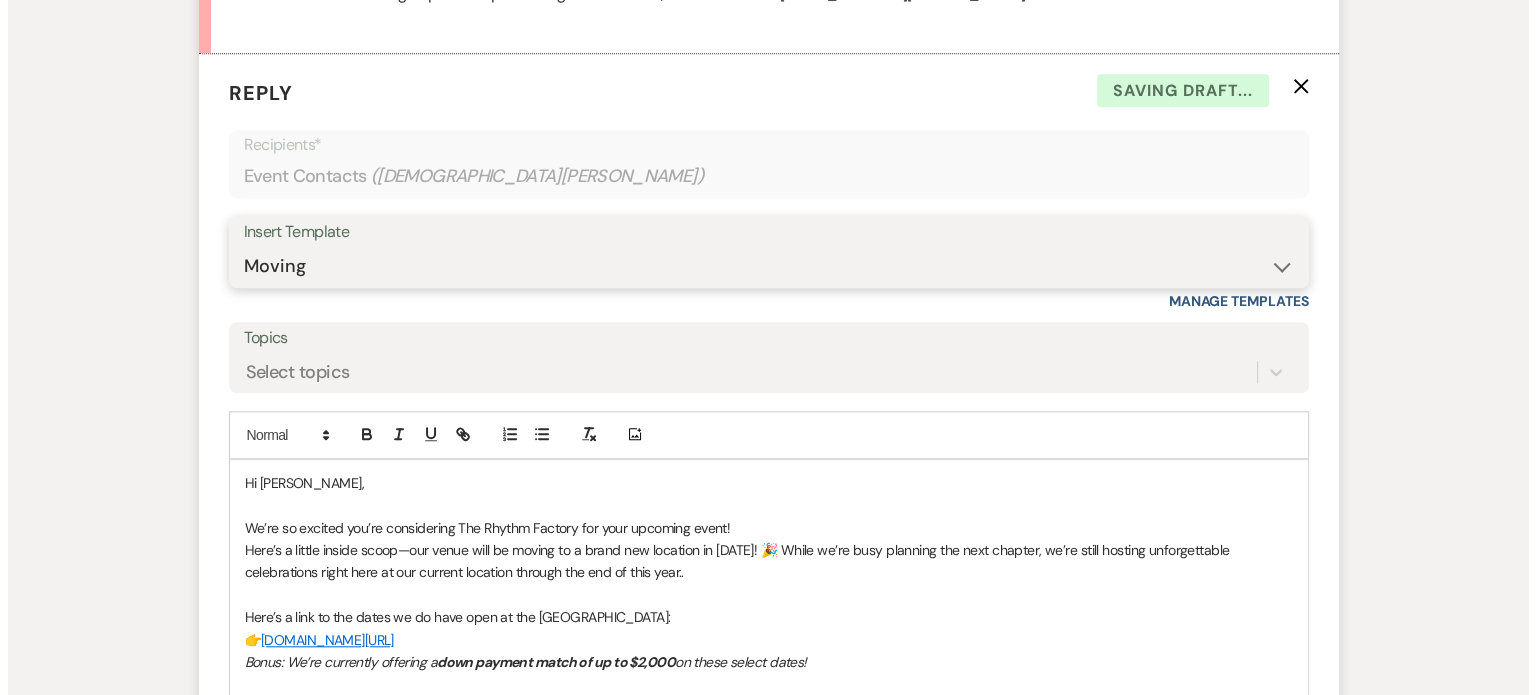 scroll, scrollTop: 2200, scrollLeft: 0, axis: vertical 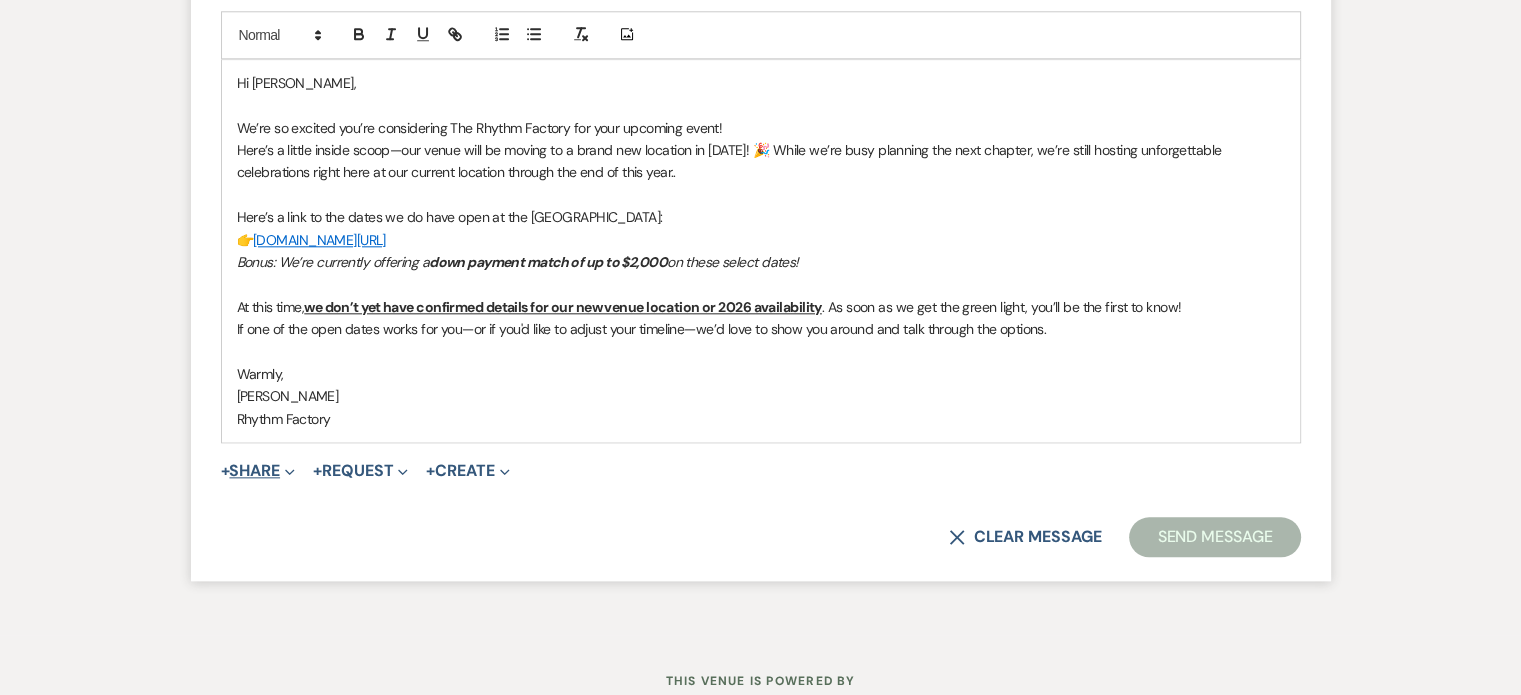 click on "+  Share Expand" at bounding box center [258, 471] 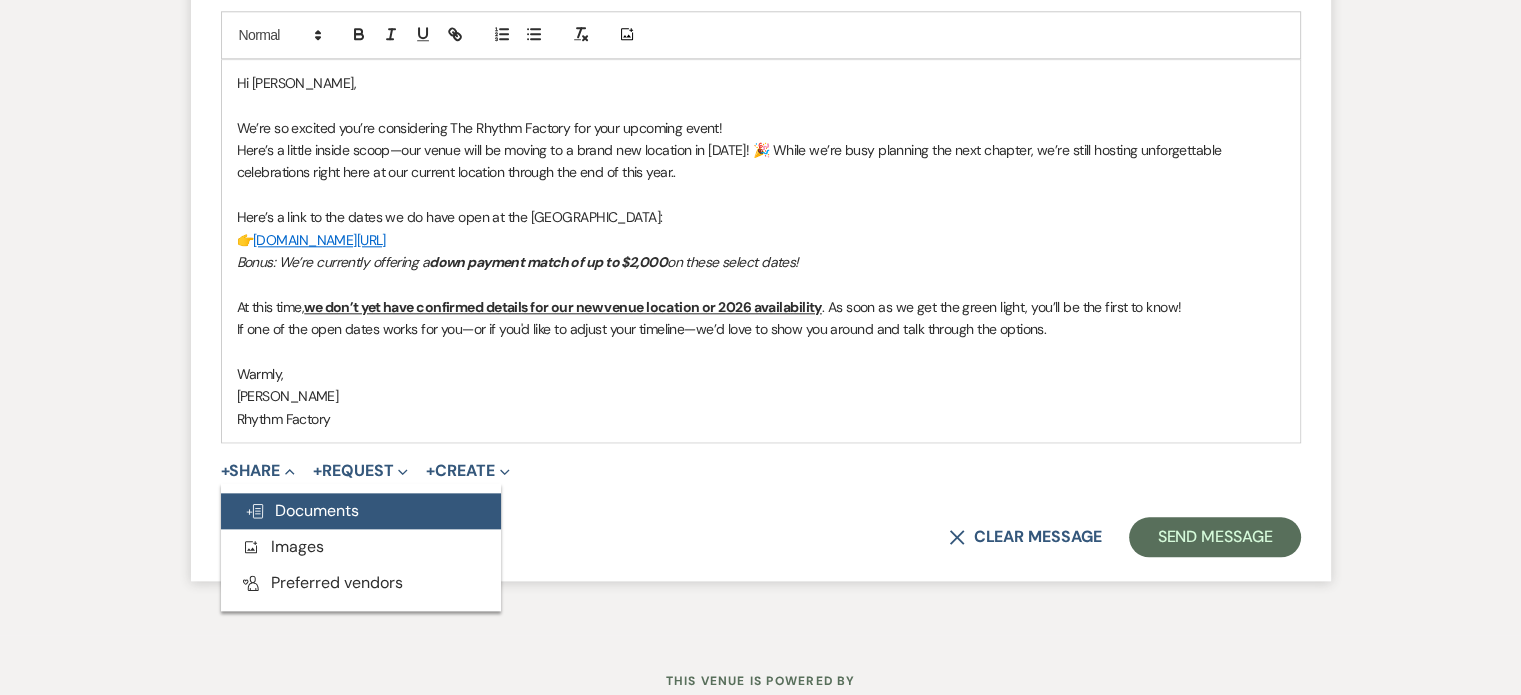 click on "Doc Upload Documents" at bounding box center [302, 510] 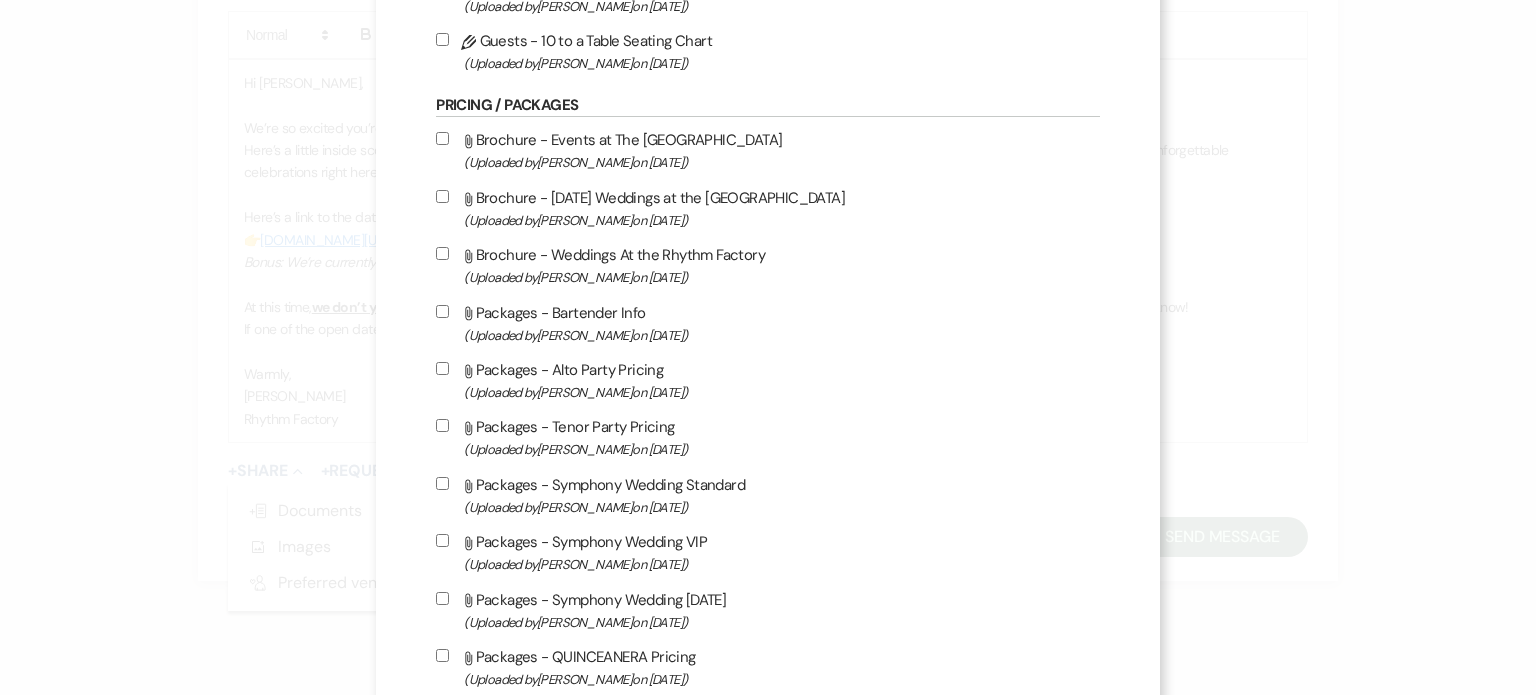 scroll, scrollTop: 800, scrollLeft: 0, axis: vertical 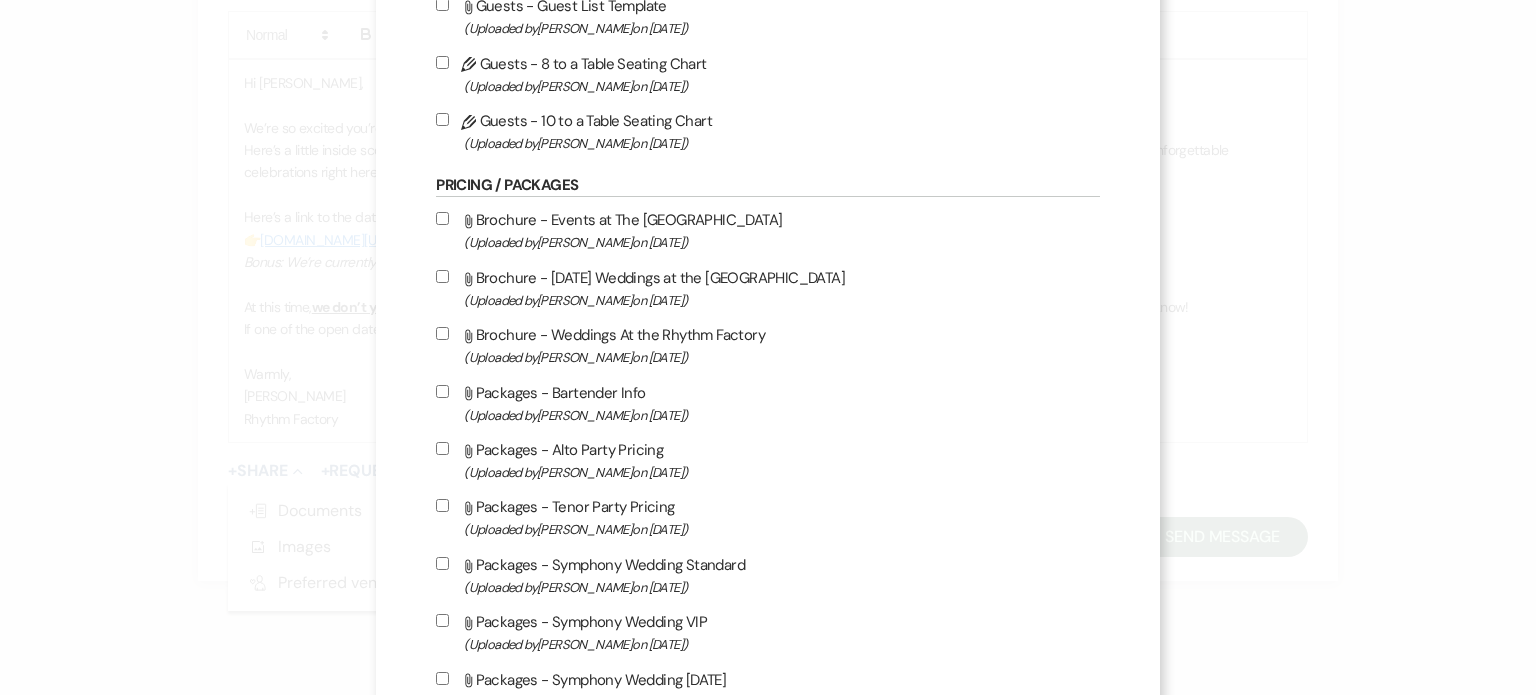 click on "Attach File Brochure - Weddings At the Rhythm Factory (Uploaded by  [PERSON_NAME]  on   [DATE] )" at bounding box center [767, 345] 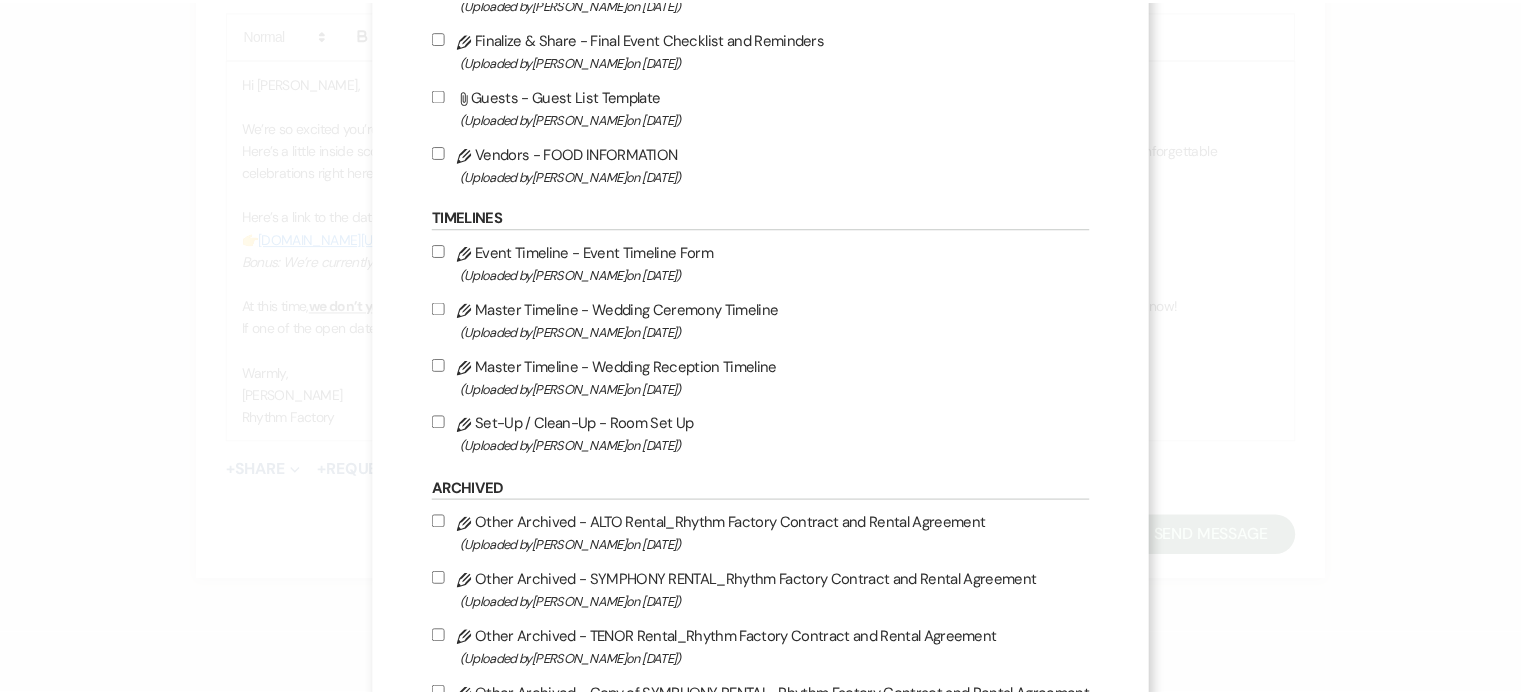 scroll, scrollTop: 2227, scrollLeft: 0, axis: vertical 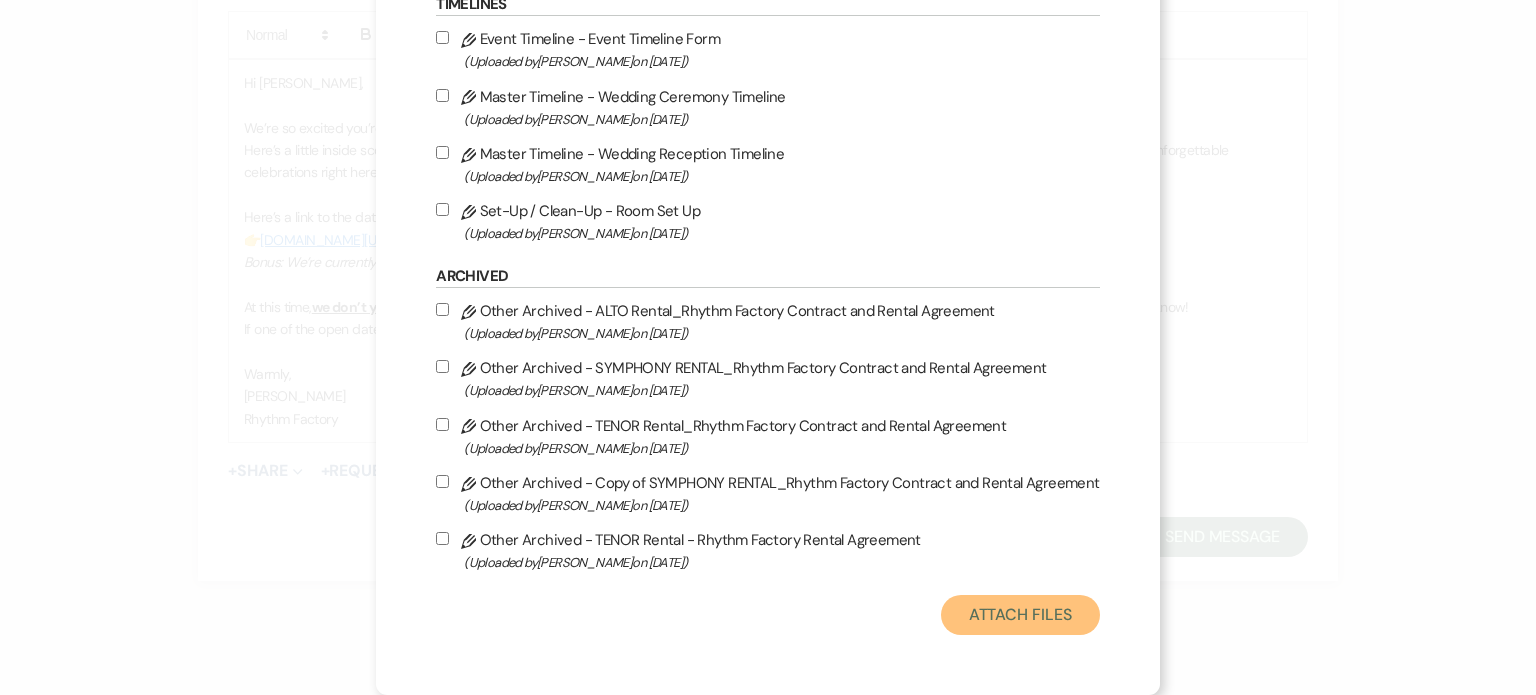 click on "Attach Files" at bounding box center (1020, 615) 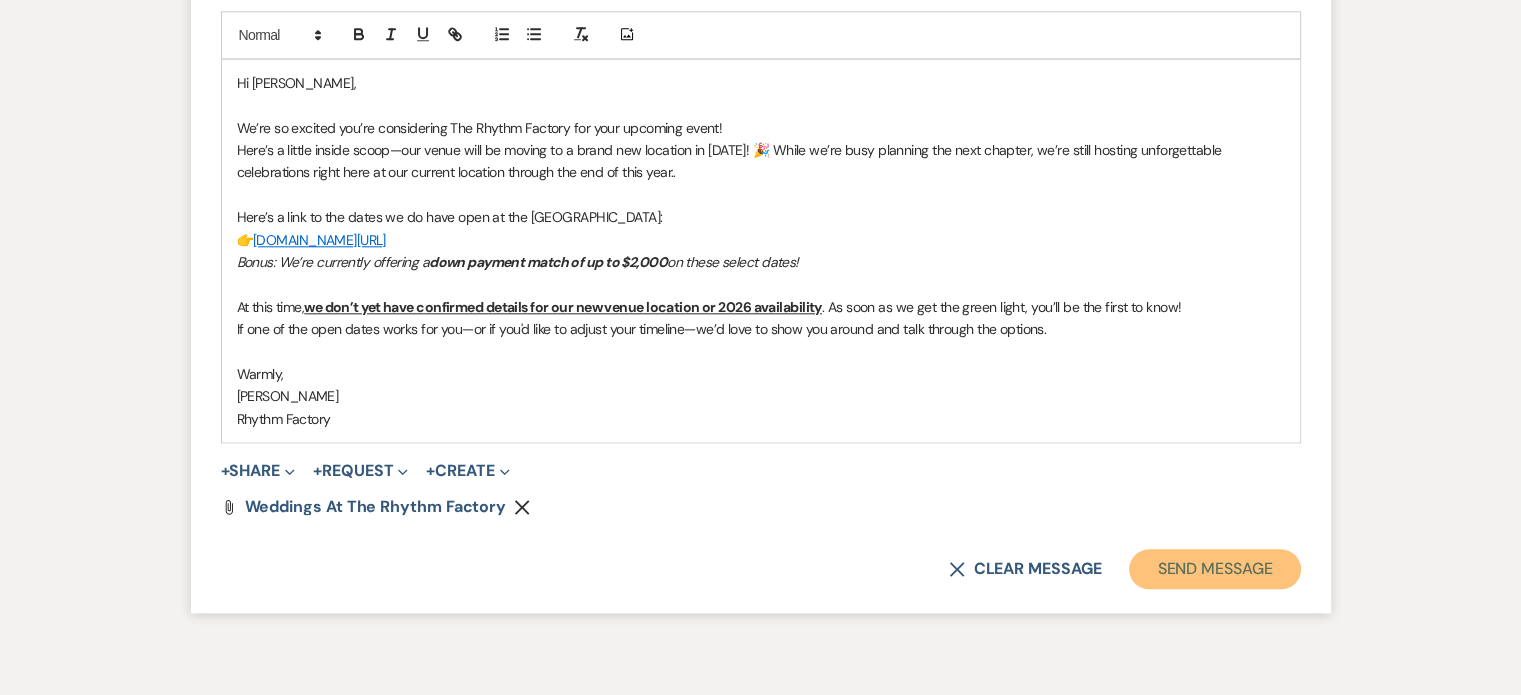 click on "Send Message" at bounding box center (1214, 569) 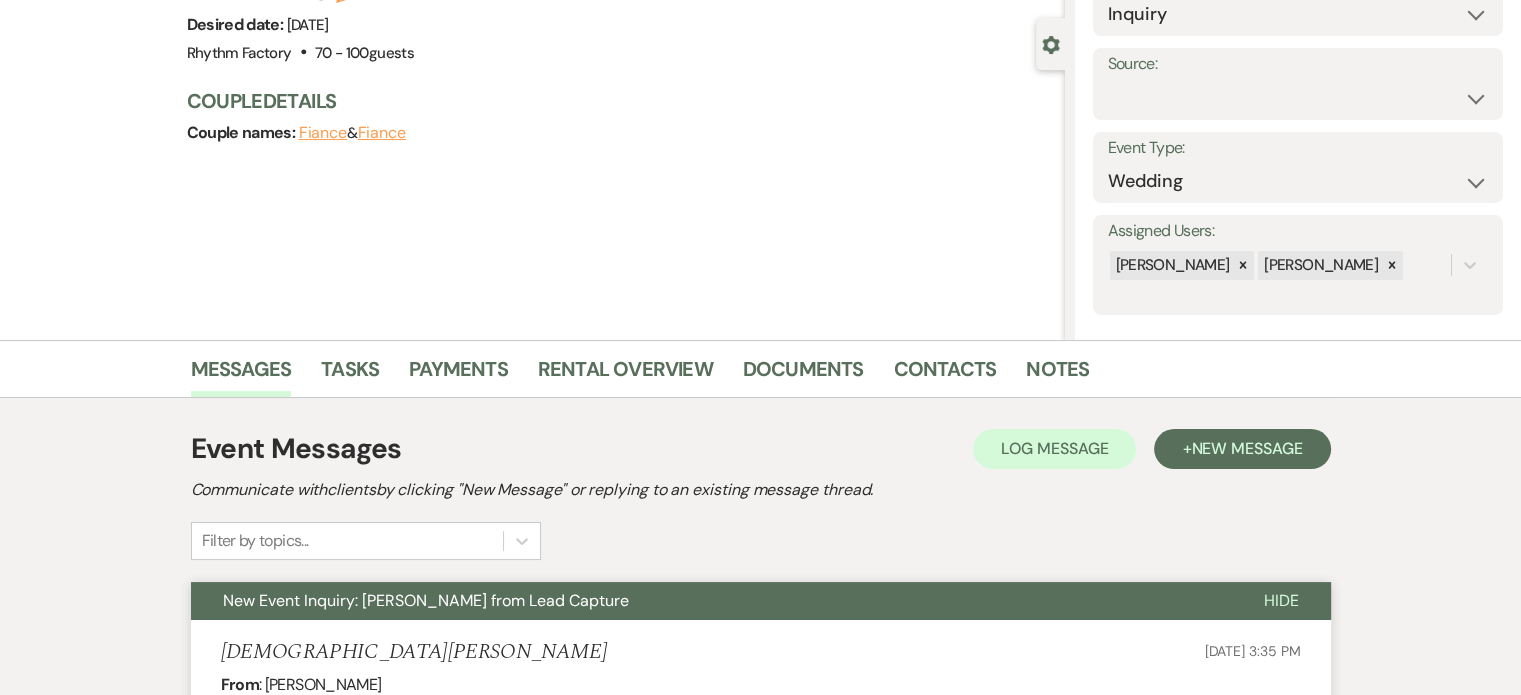 scroll, scrollTop: 0, scrollLeft: 0, axis: both 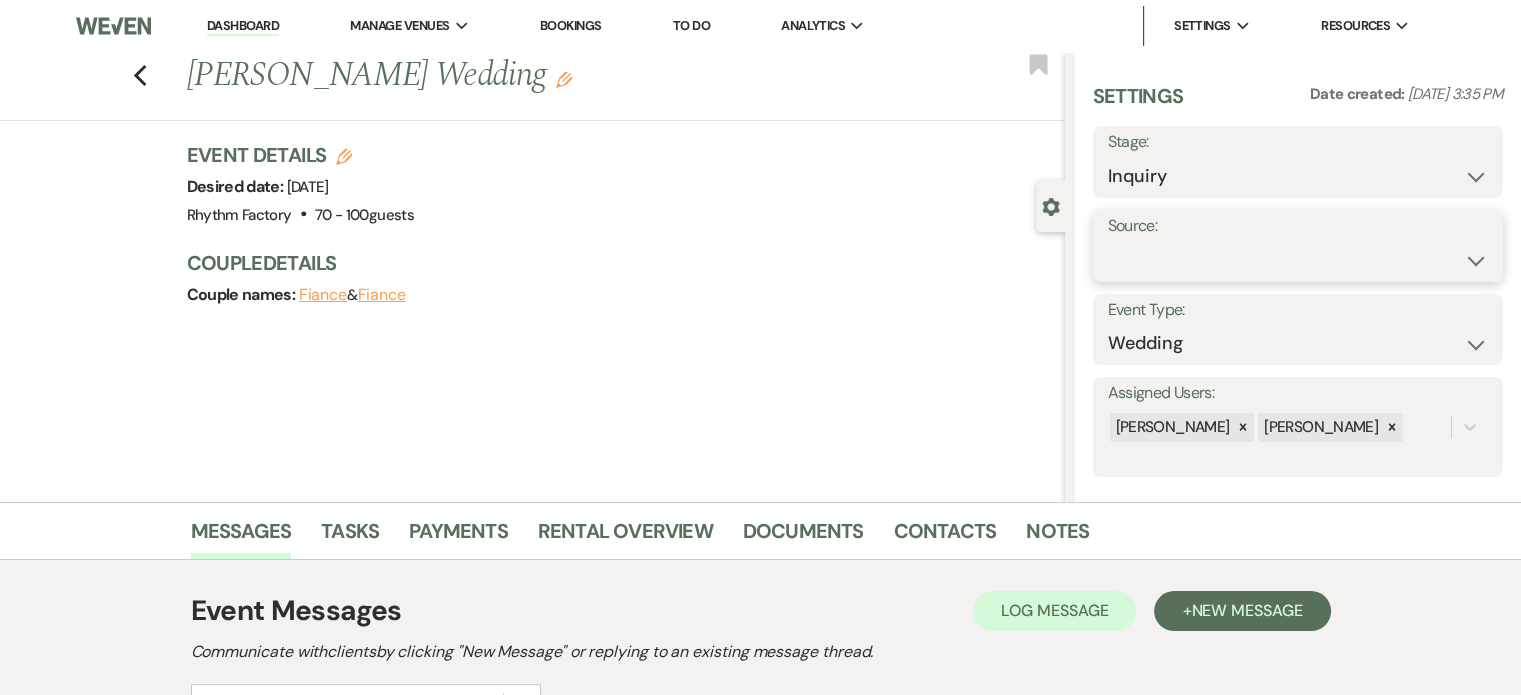 click on "Weven Venue Website Instagram Facebook Pinterest Google The Knot Wedding Wire Here Comes the Guide Wedding Spot Eventective [PERSON_NAME] The Venue Report PartySlate VRBO / Homeaway Airbnb Wedding Show TikTok X / Twitter Phone Call Walk-in Vendor Referral Advertising Personal Referral Local Referral Other" at bounding box center [1298, 260] 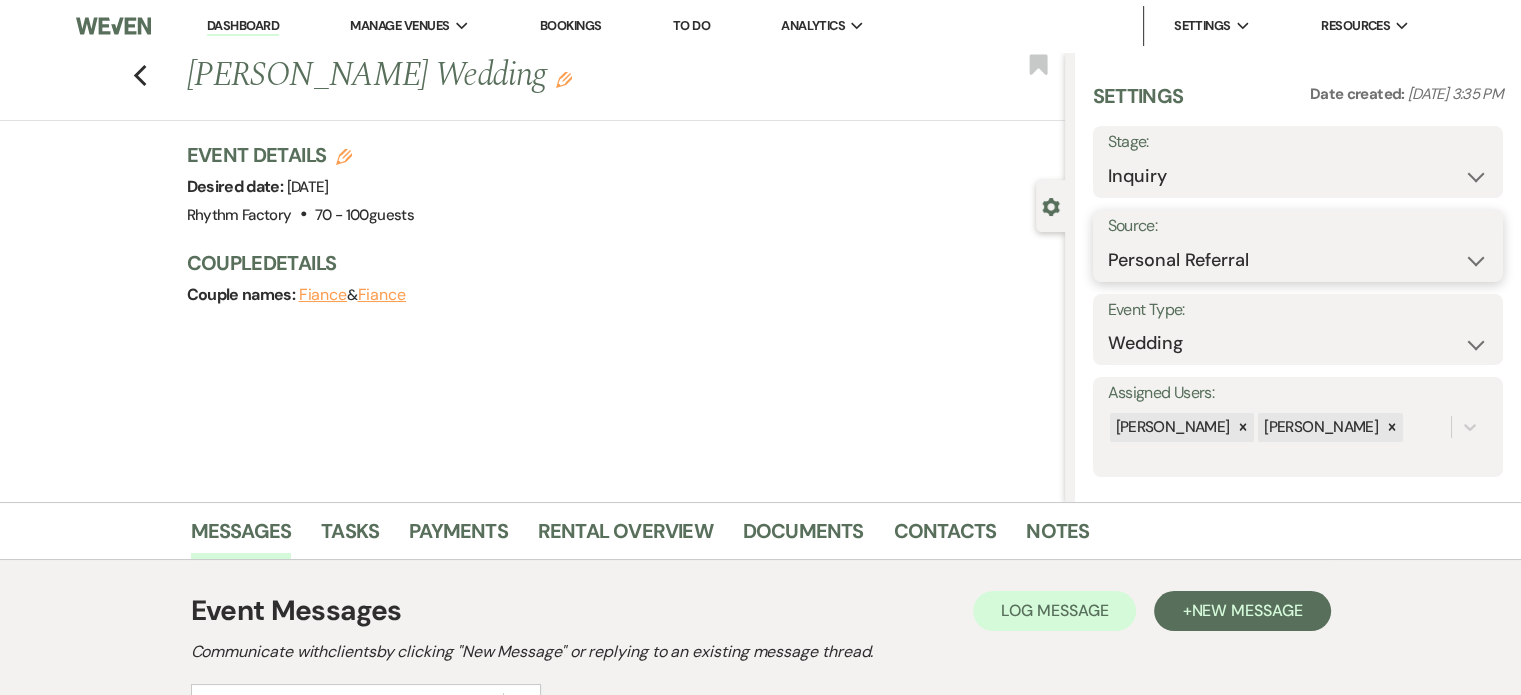click on "Weven Venue Website Instagram Facebook Pinterest Google The Knot Wedding Wire Here Comes the Guide Wedding Spot Eventective [PERSON_NAME] The Venue Report PartySlate VRBO / Homeaway Airbnb Wedding Show TikTok X / Twitter Phone Call Walk-in Vendor Referral Advertising Personal Referral Local Referral Other" at bounding box center [1298, 260] 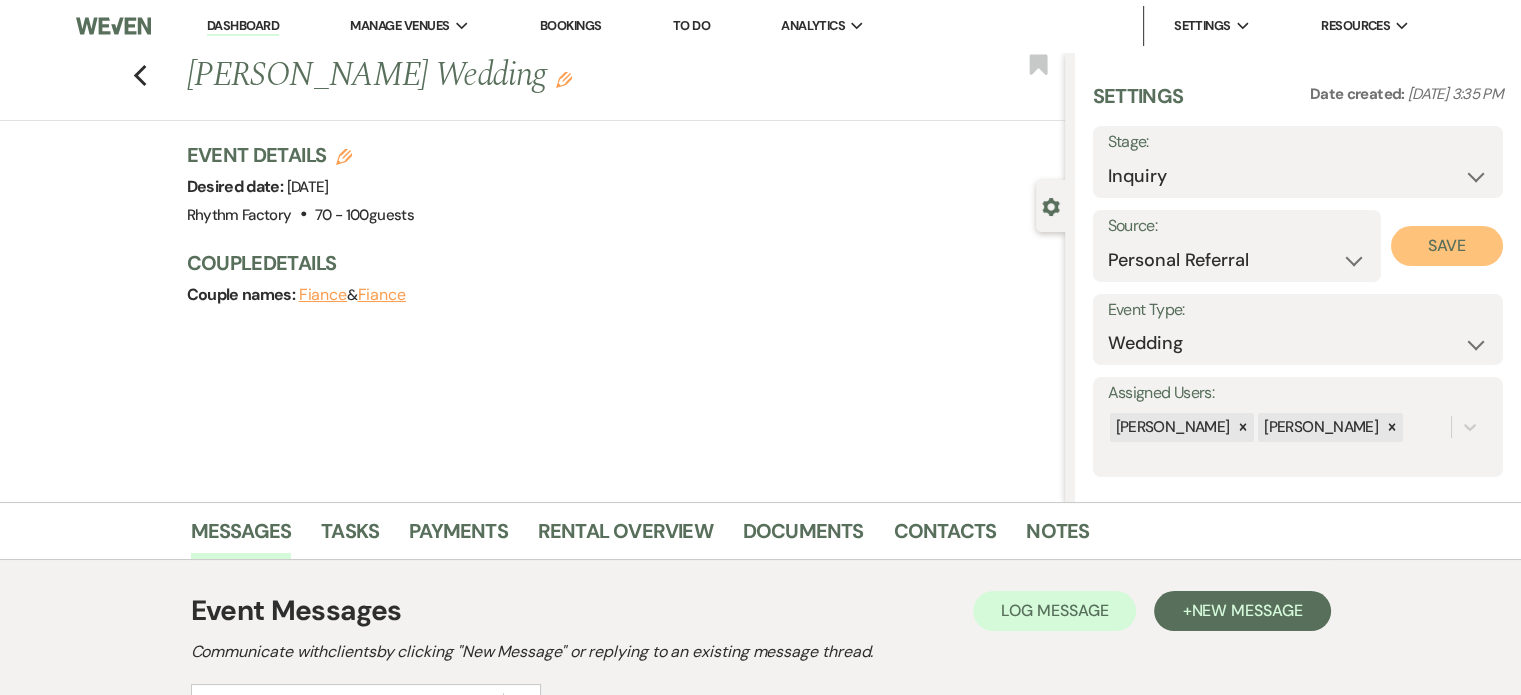 click on "Save" at bounding box center (1447, 246) 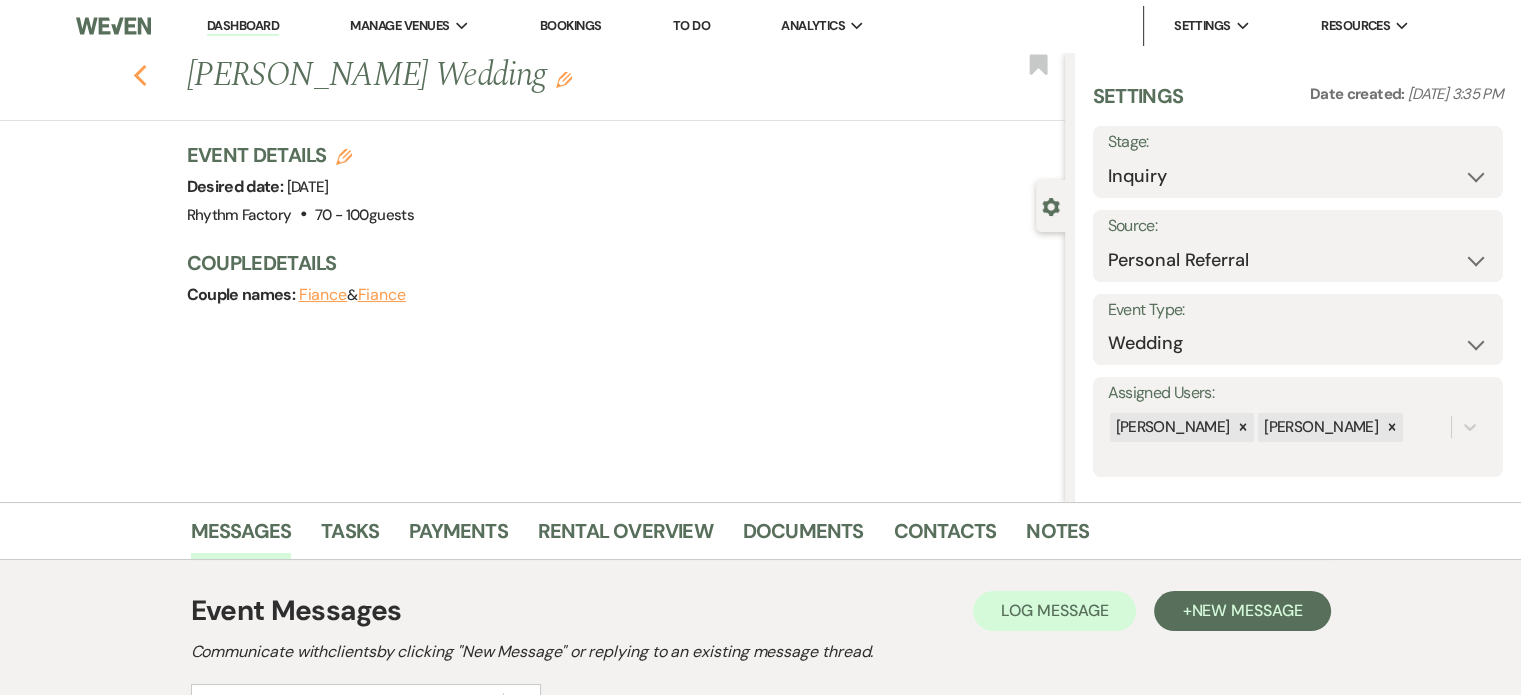 click on "Previous" 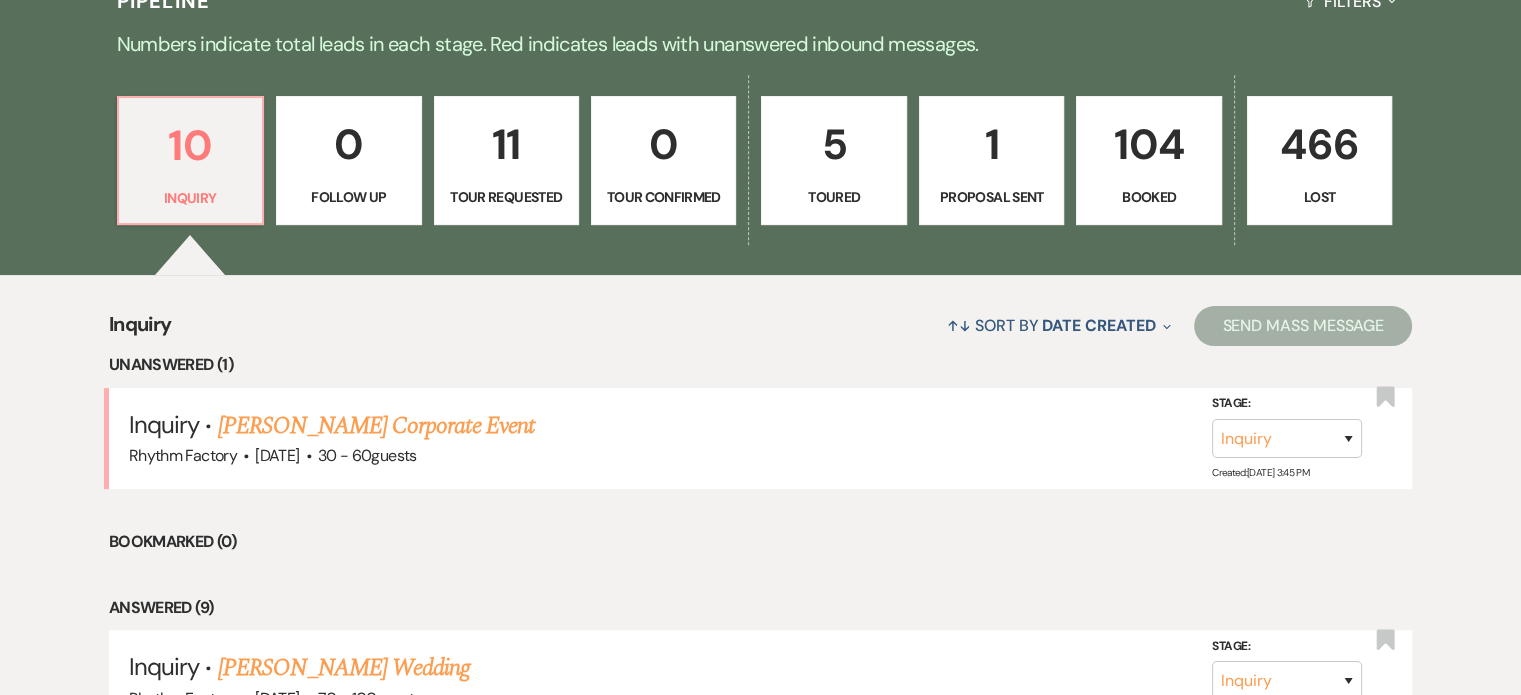 scroll, scrollTop: 600, scrollLeft: 0, axis: vertical 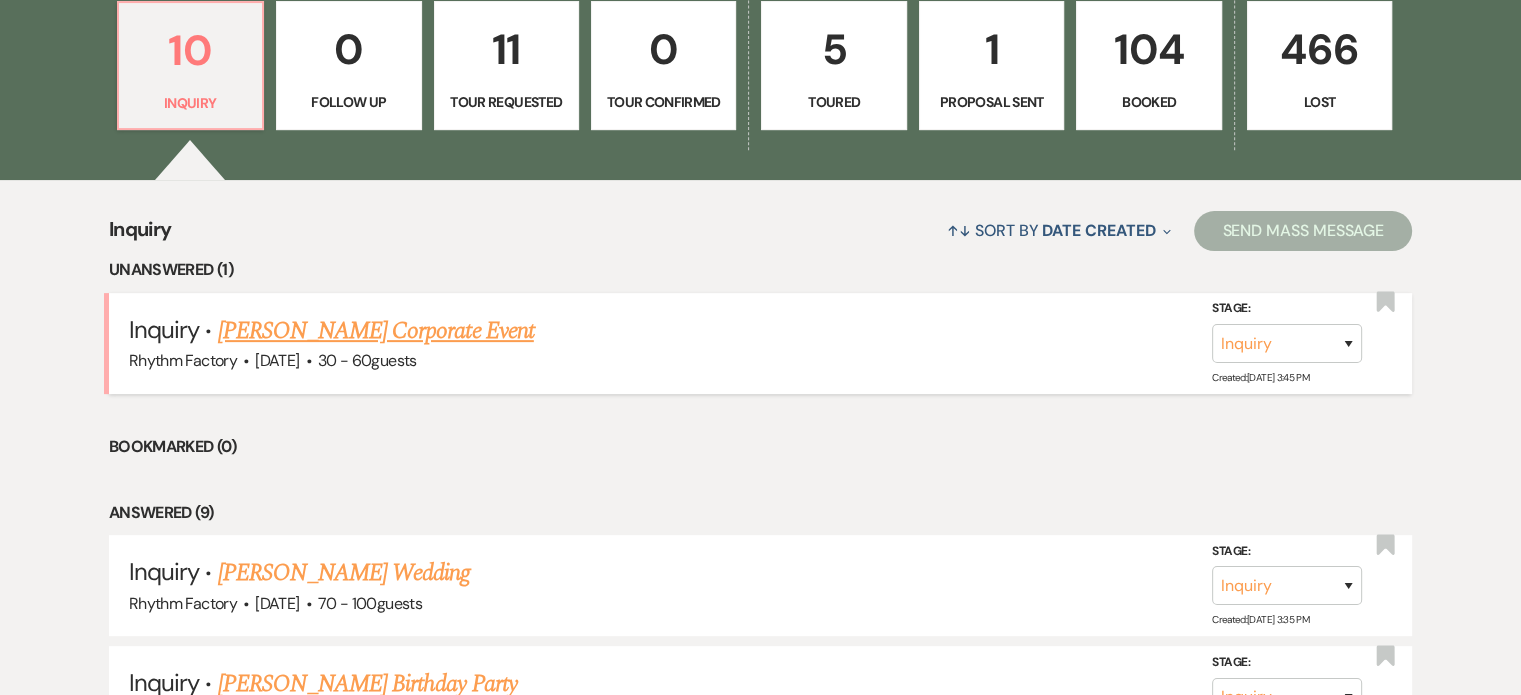 click on "[PERSON_NAME] Corporate Event" at bounding box center [376, 331] 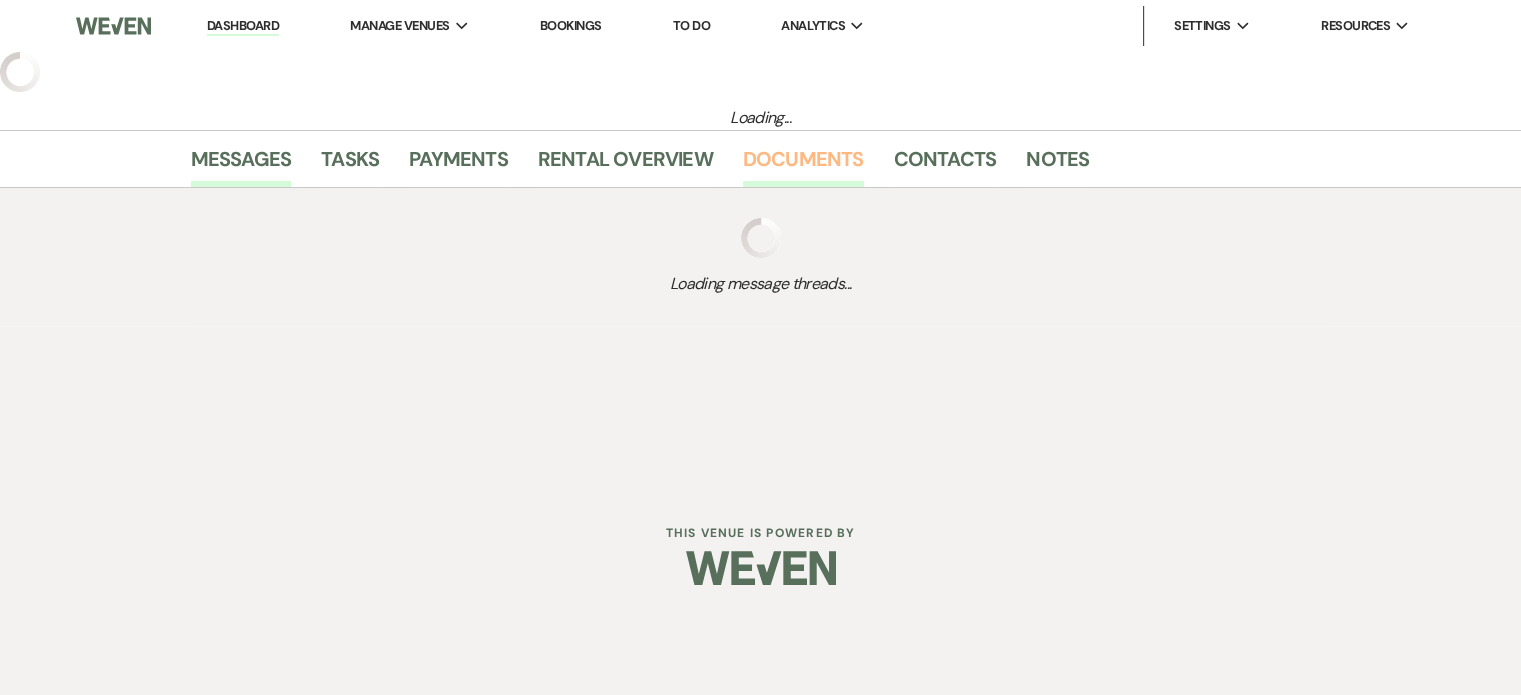 scroll, scrollTop: 0, scrollLeft: 0, axis: both 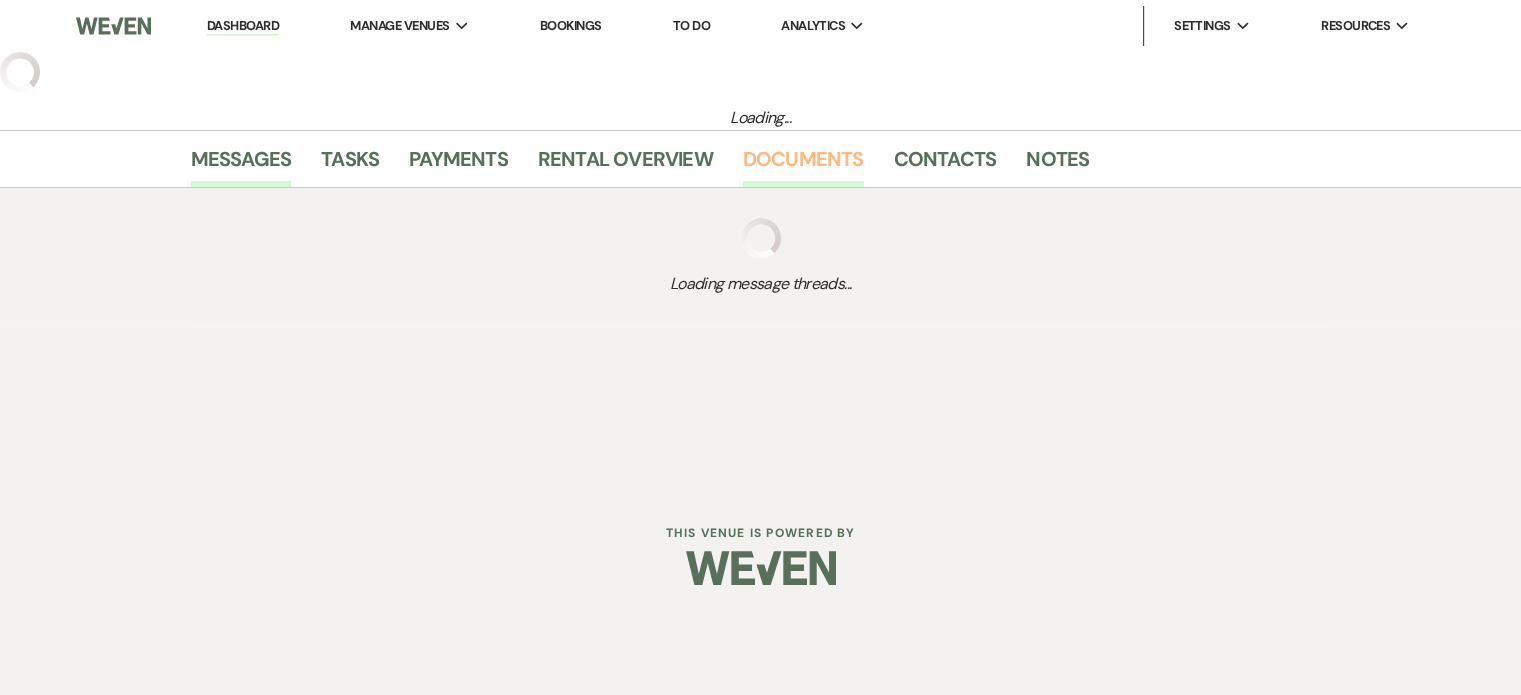 select on "9" 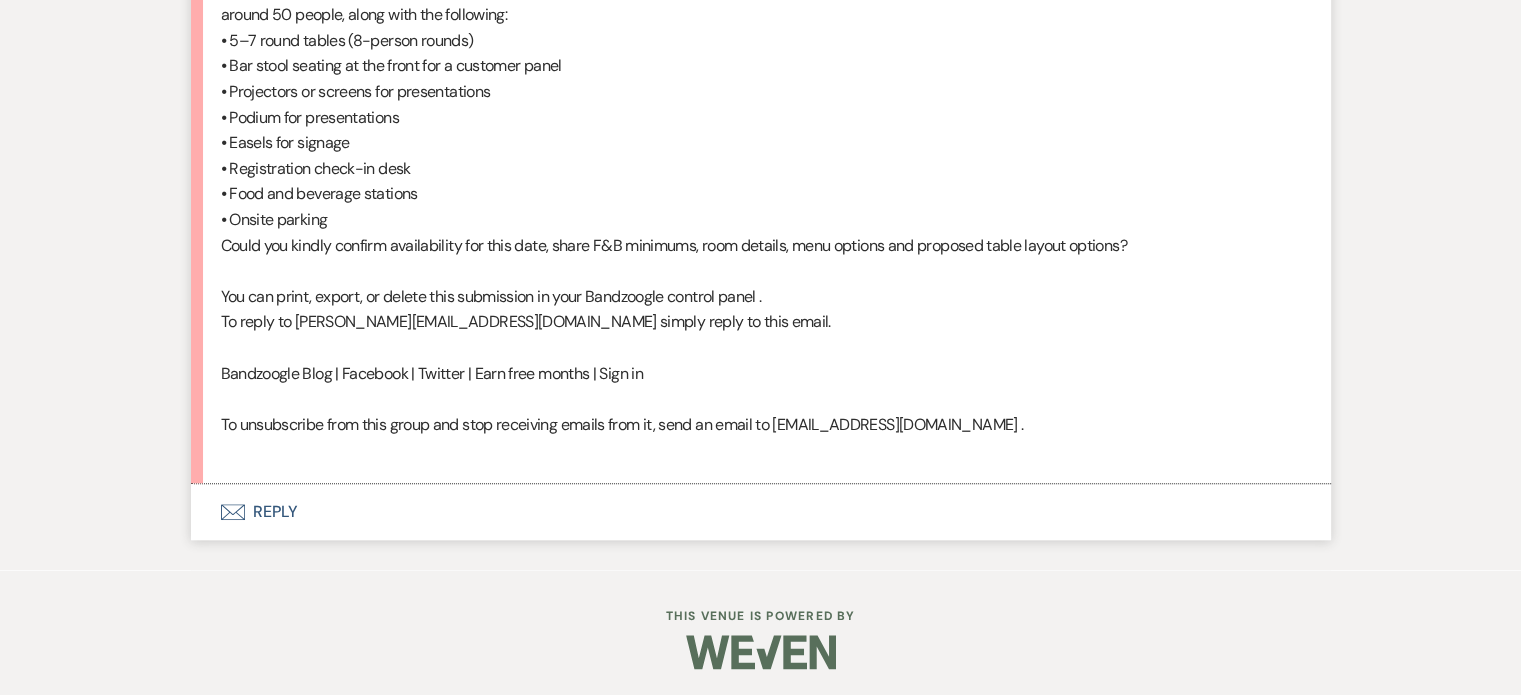 scroll, scrollTop: 1909, scrollLeft: 0, axis: vertical 